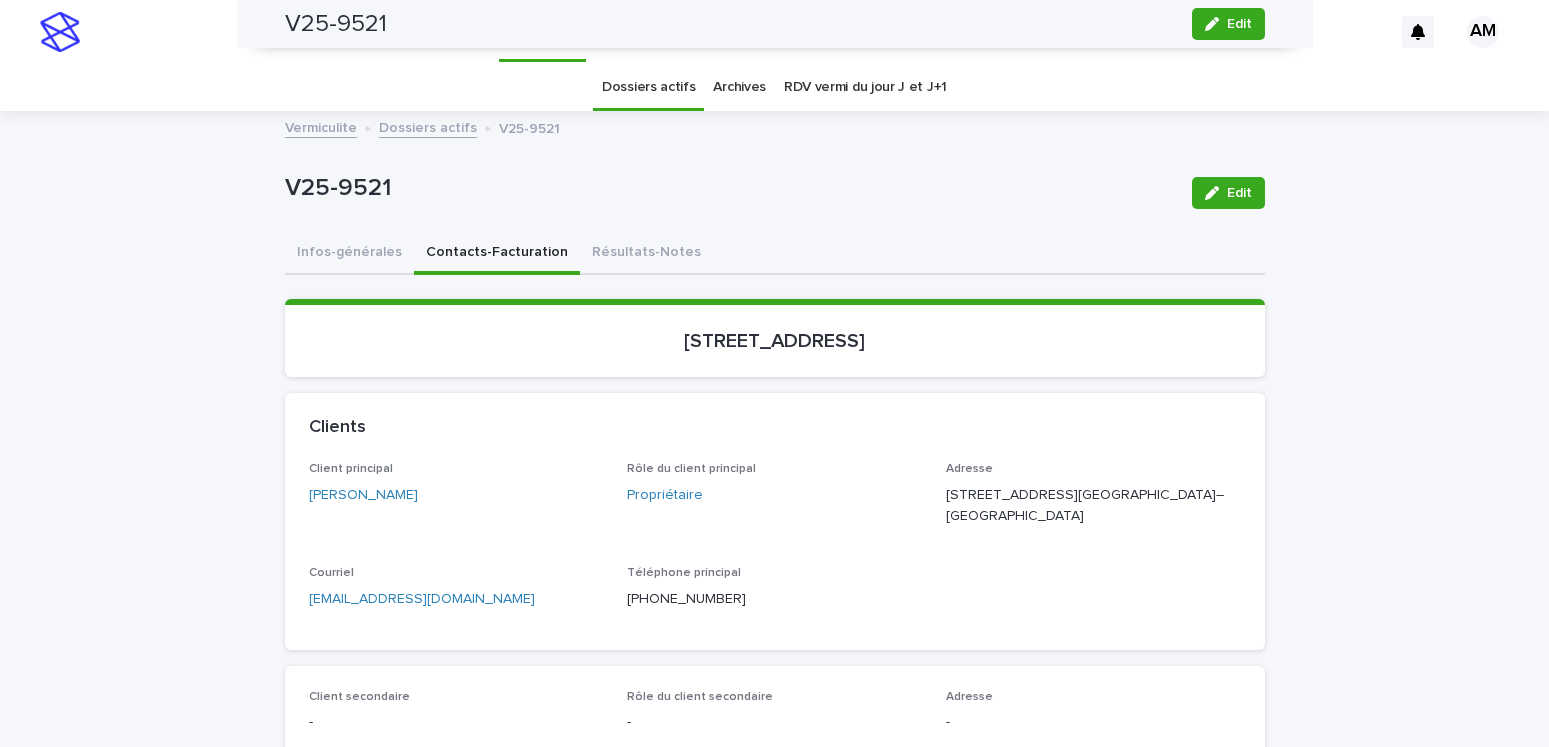 scroll, scrollTop: 0, scrollLeft: 0, axis: both 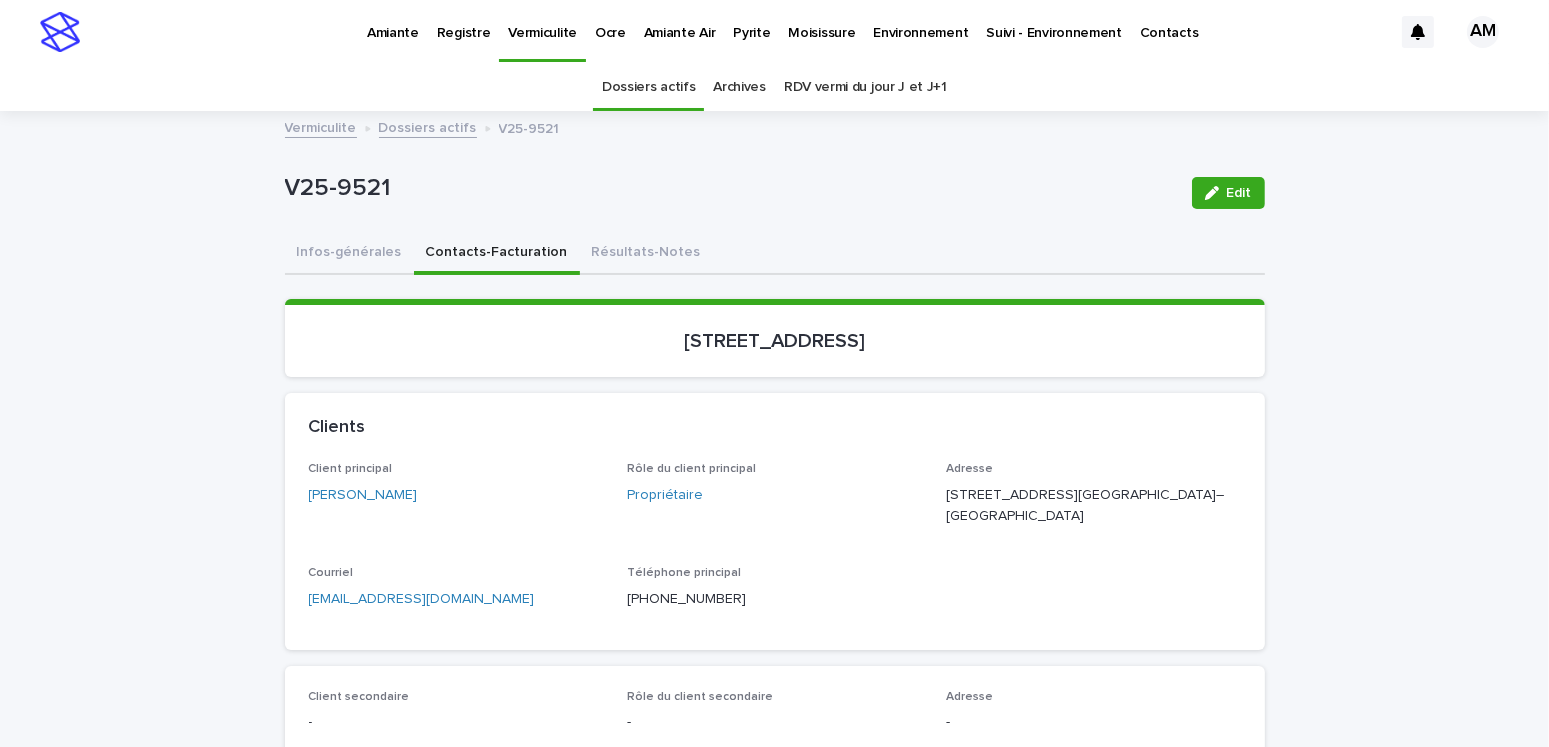 click on "Dossiers actifs" at bounding box center [428, 126] 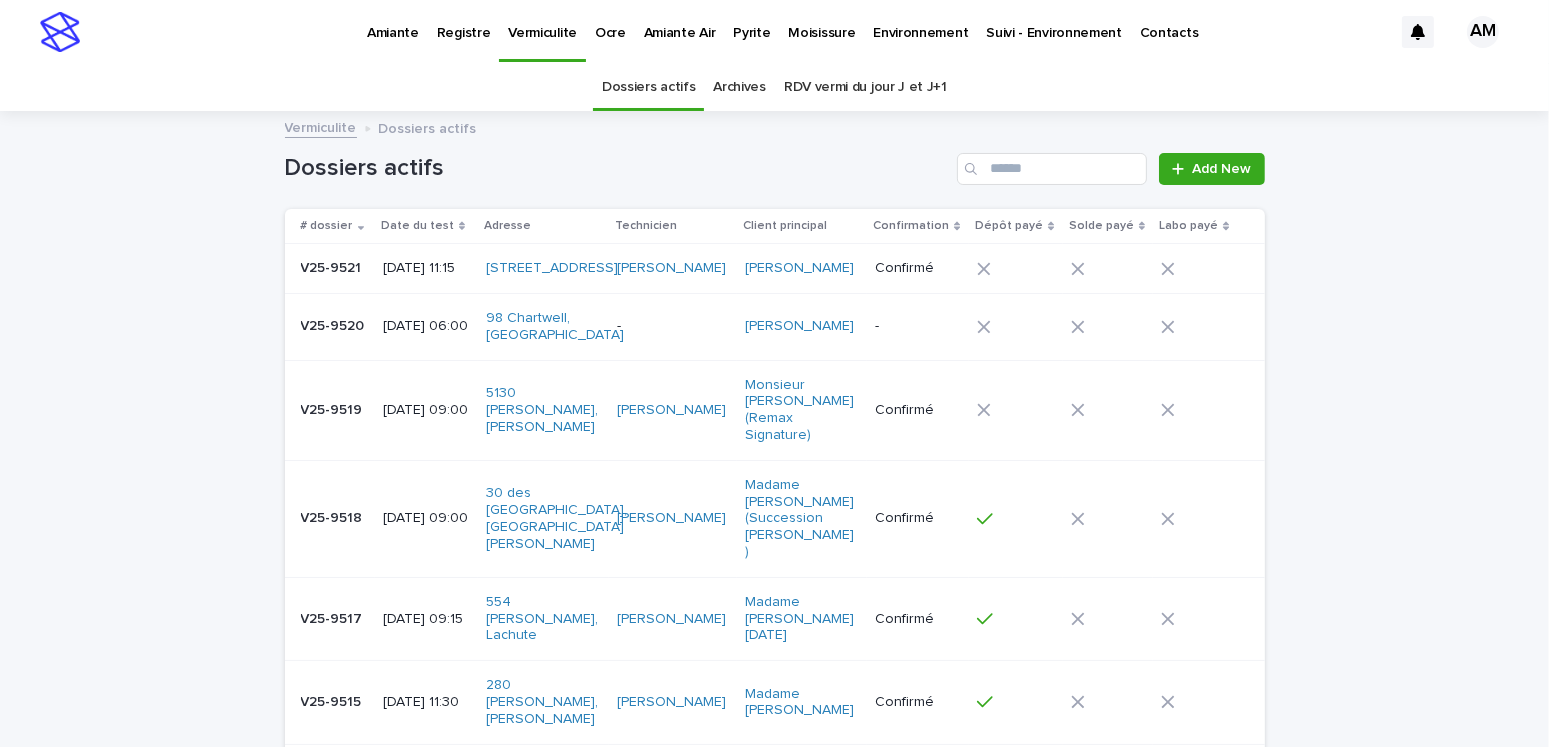 click on "Pyrite" at bounding box center [751, 21] 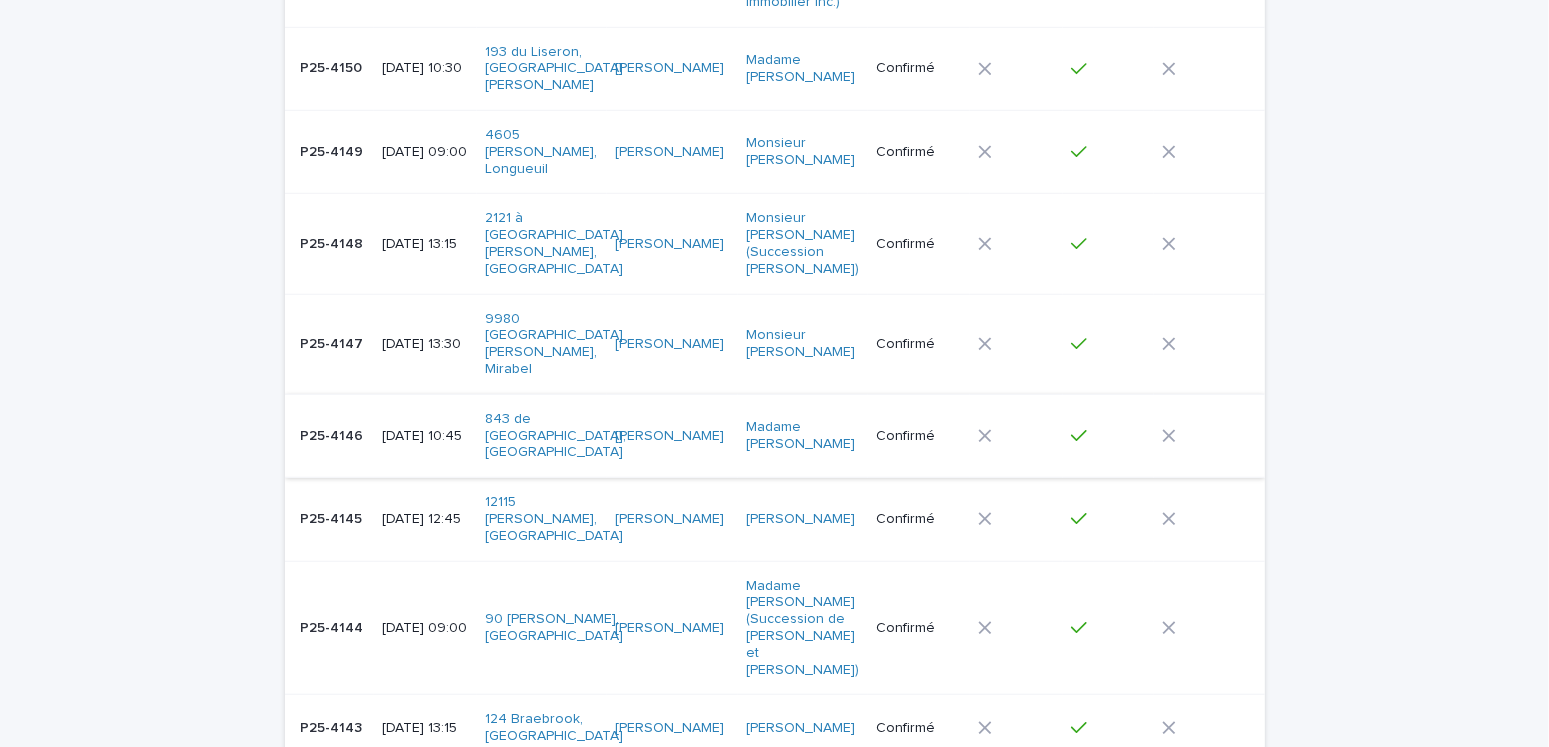 scroll, scrollTop: 1900, scrollLeft: 0, axis: vertical 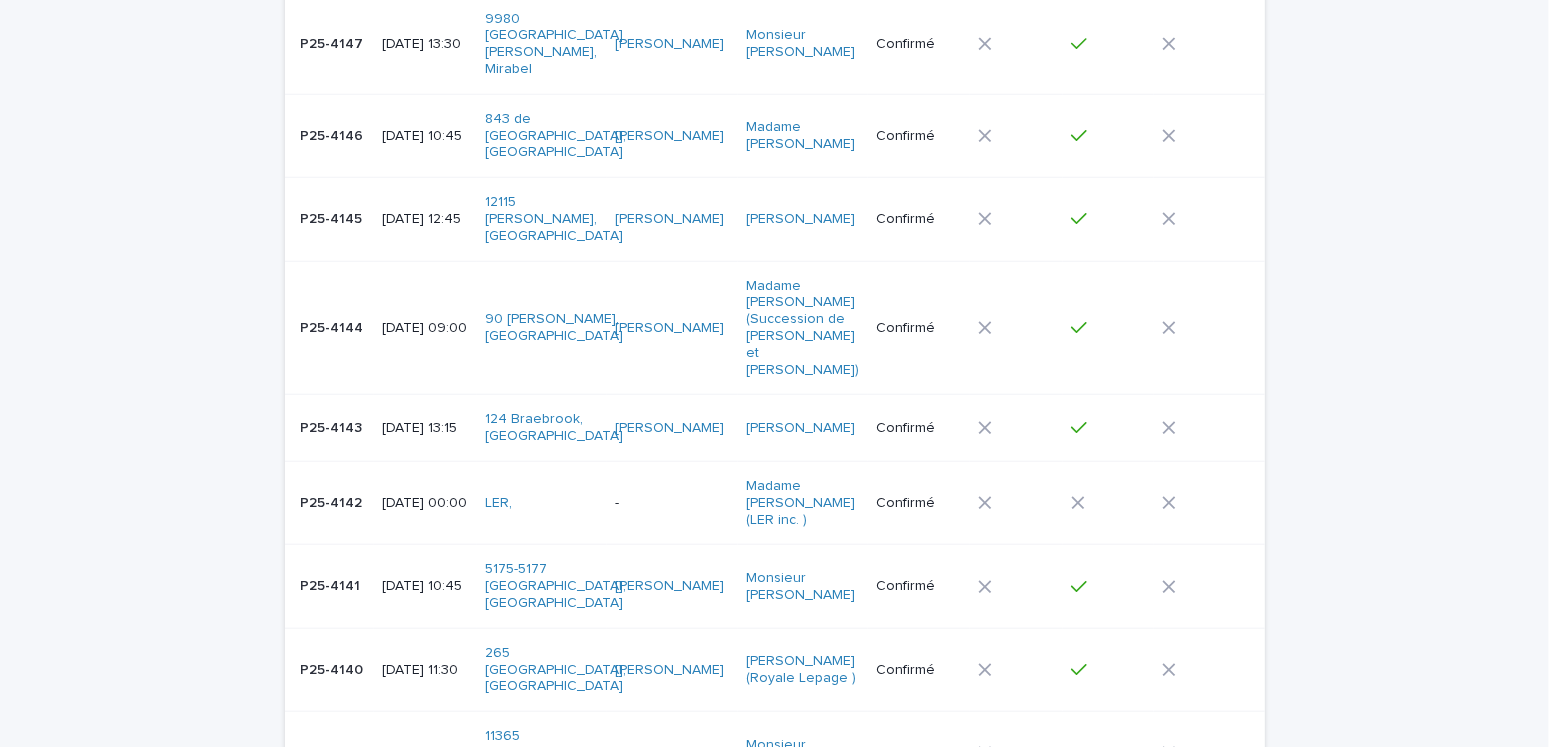 click on "2025-07-10 11:30" at bounding box center [426, 670] 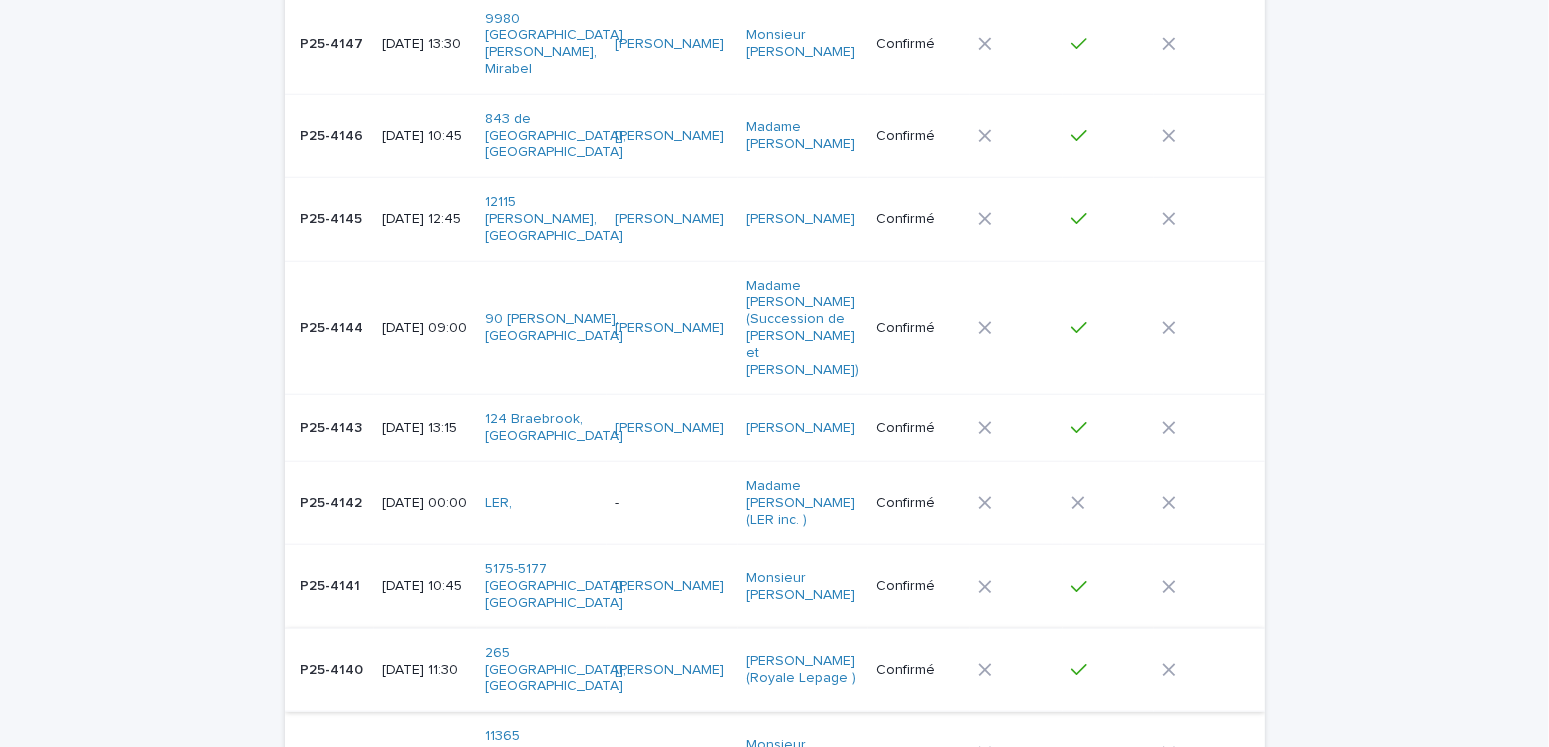 scroll, scrollTop: 0, scrollLeft: 0, axis: both 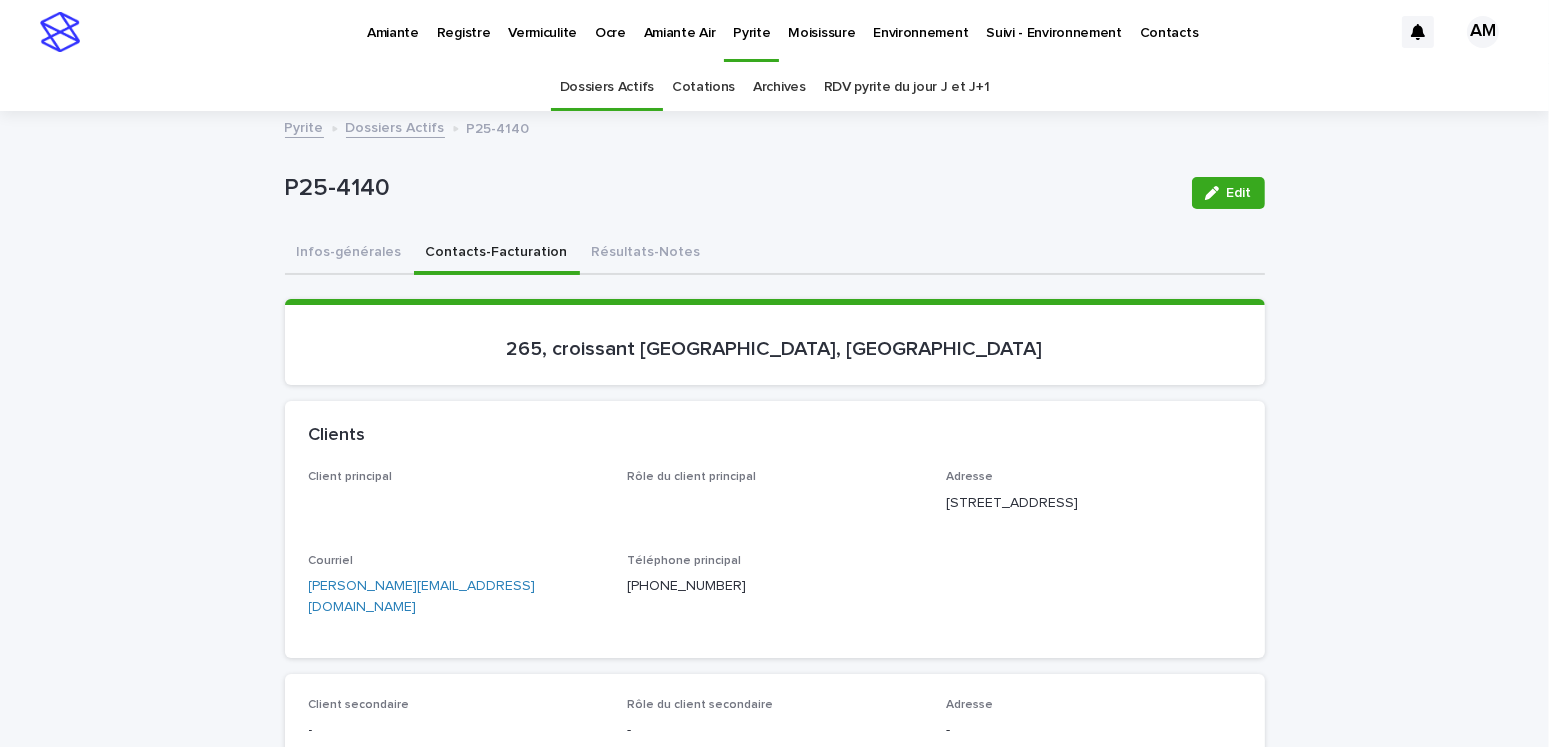 click on "Contacts-Facturation" at bounding box center [497, 254] 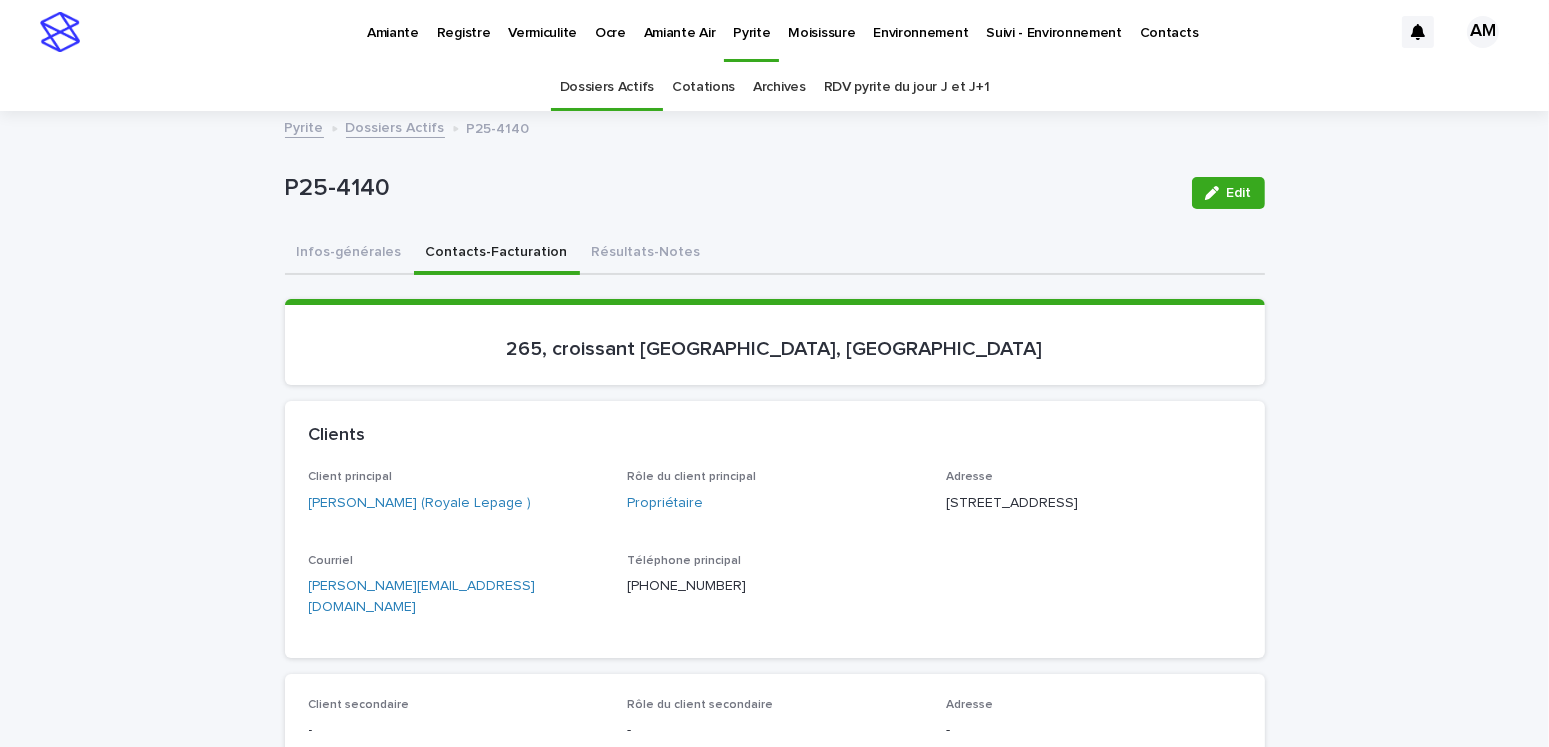 scroll, scrollTop: 100, scrollLeft: 0, axis: vertical 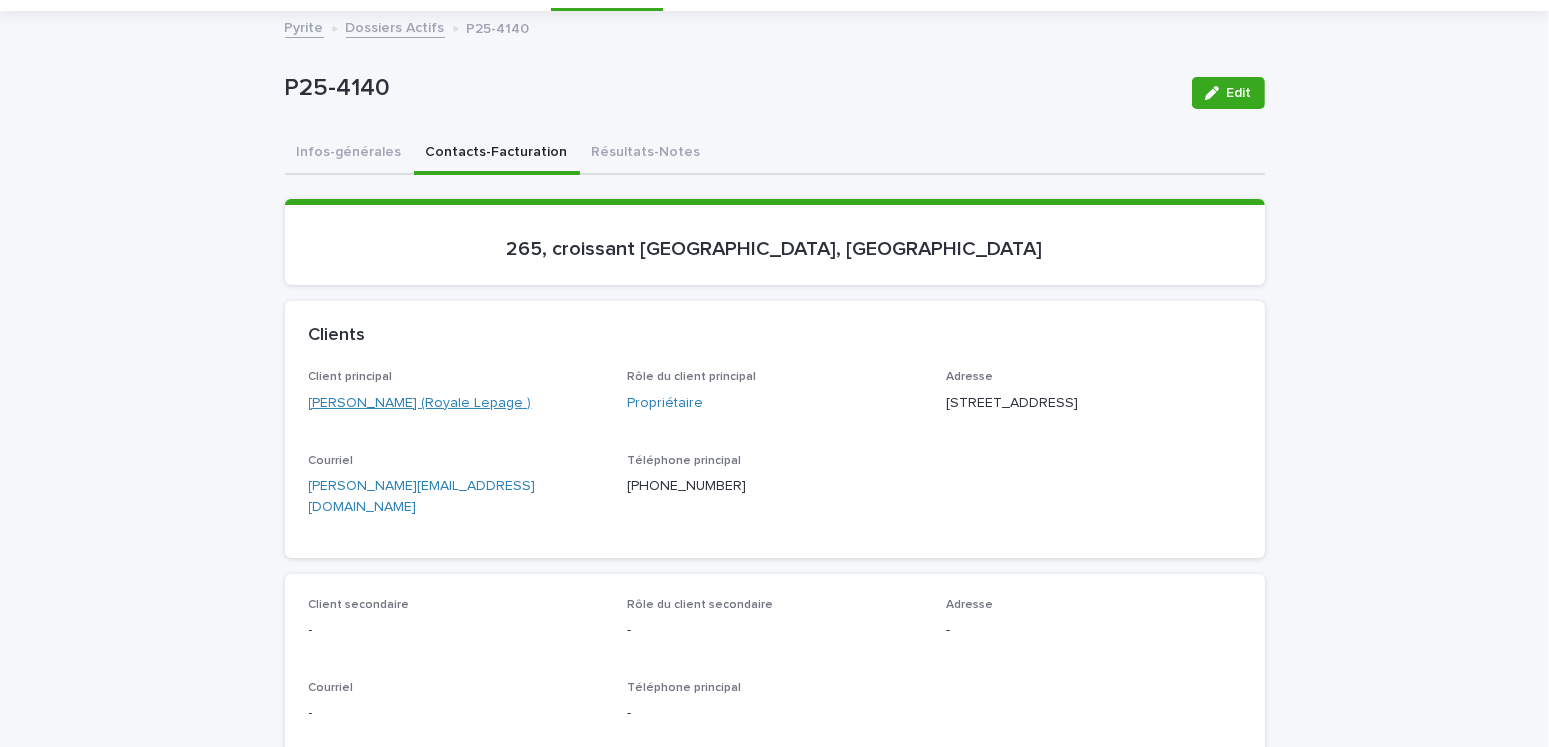 click on "Ms. Stefanie Cadou (Royale Lepage )" at bounding box center [420, 403] 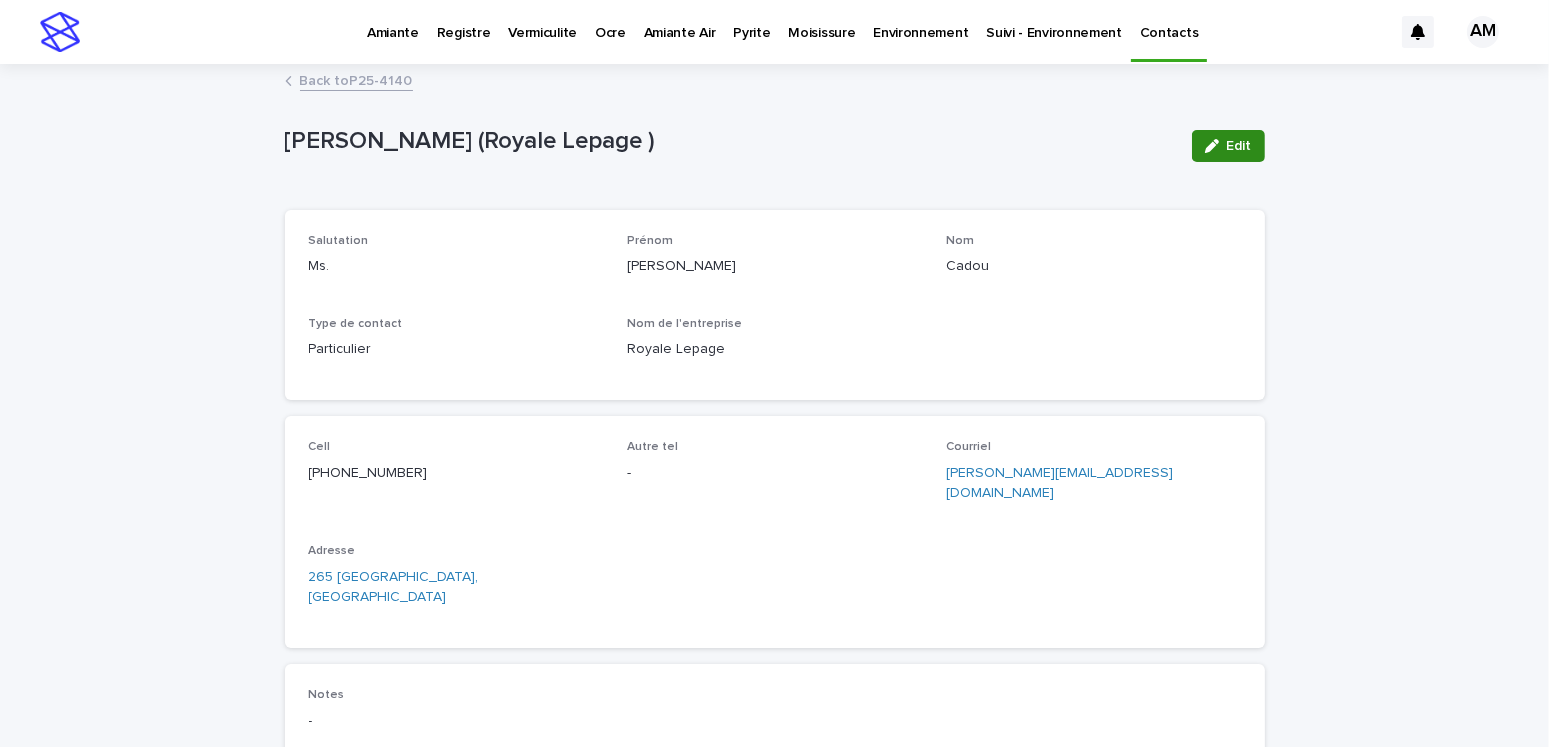 click at bounding box center (1216, 146) 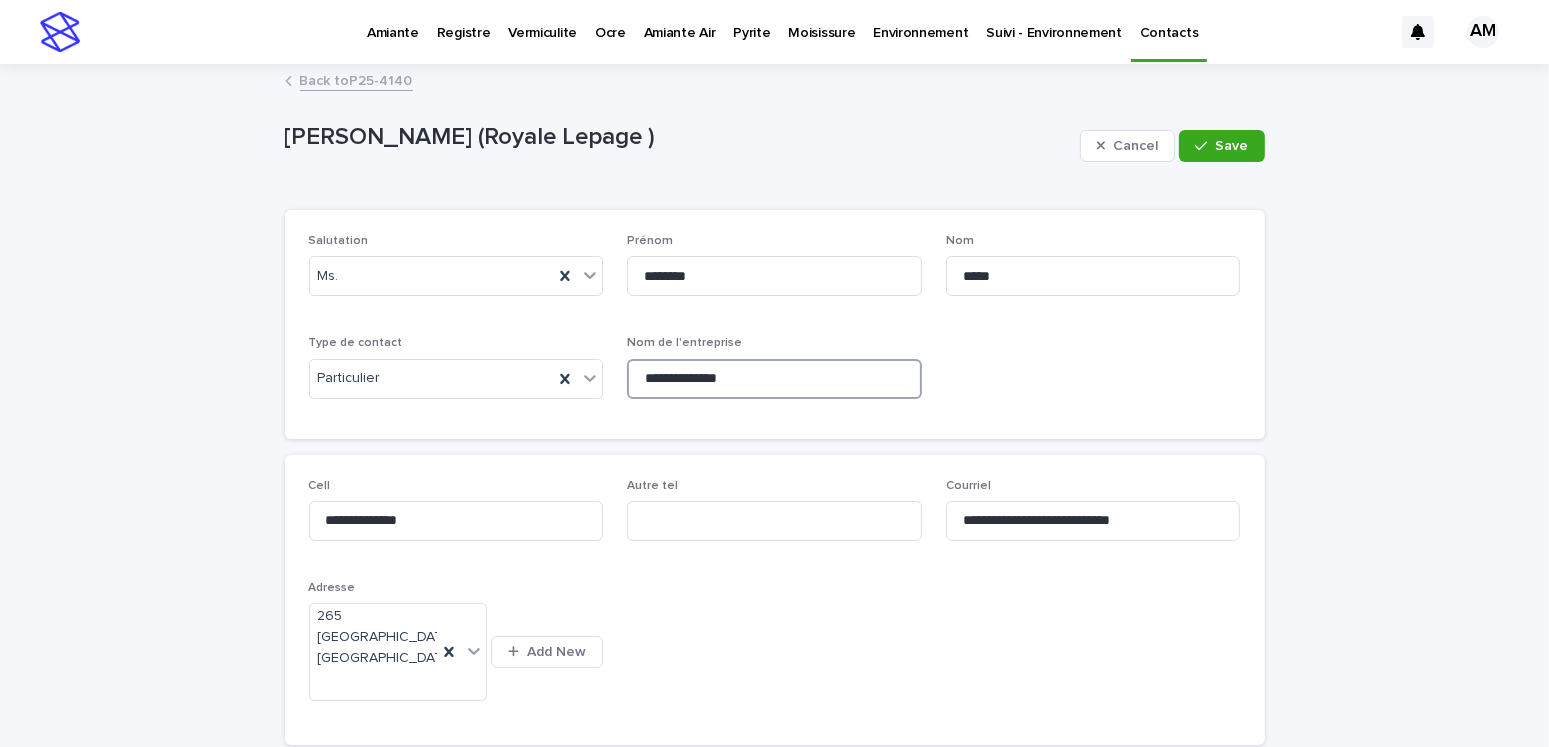 click on "**********" at bounding box center [774, 379] 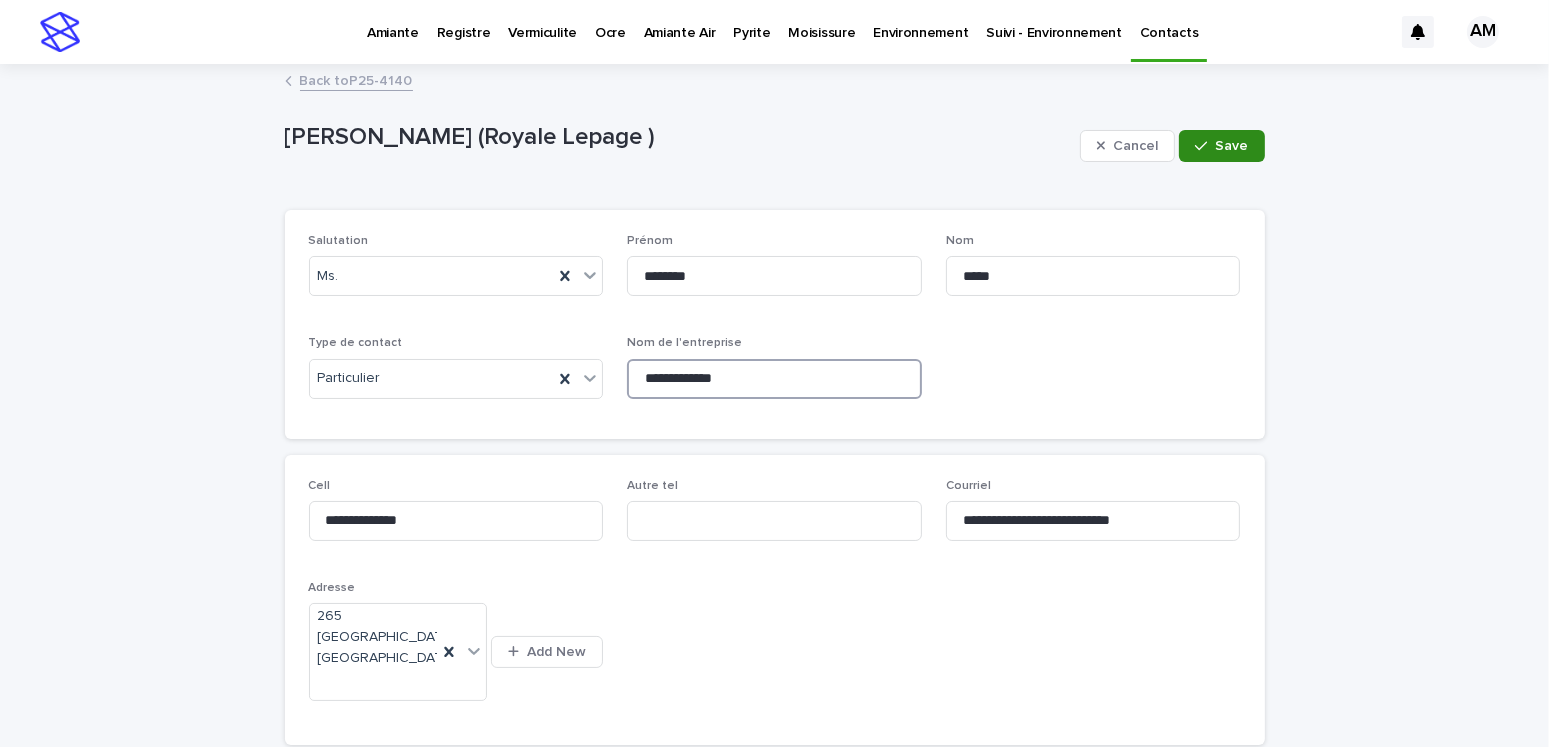 type on "**********" 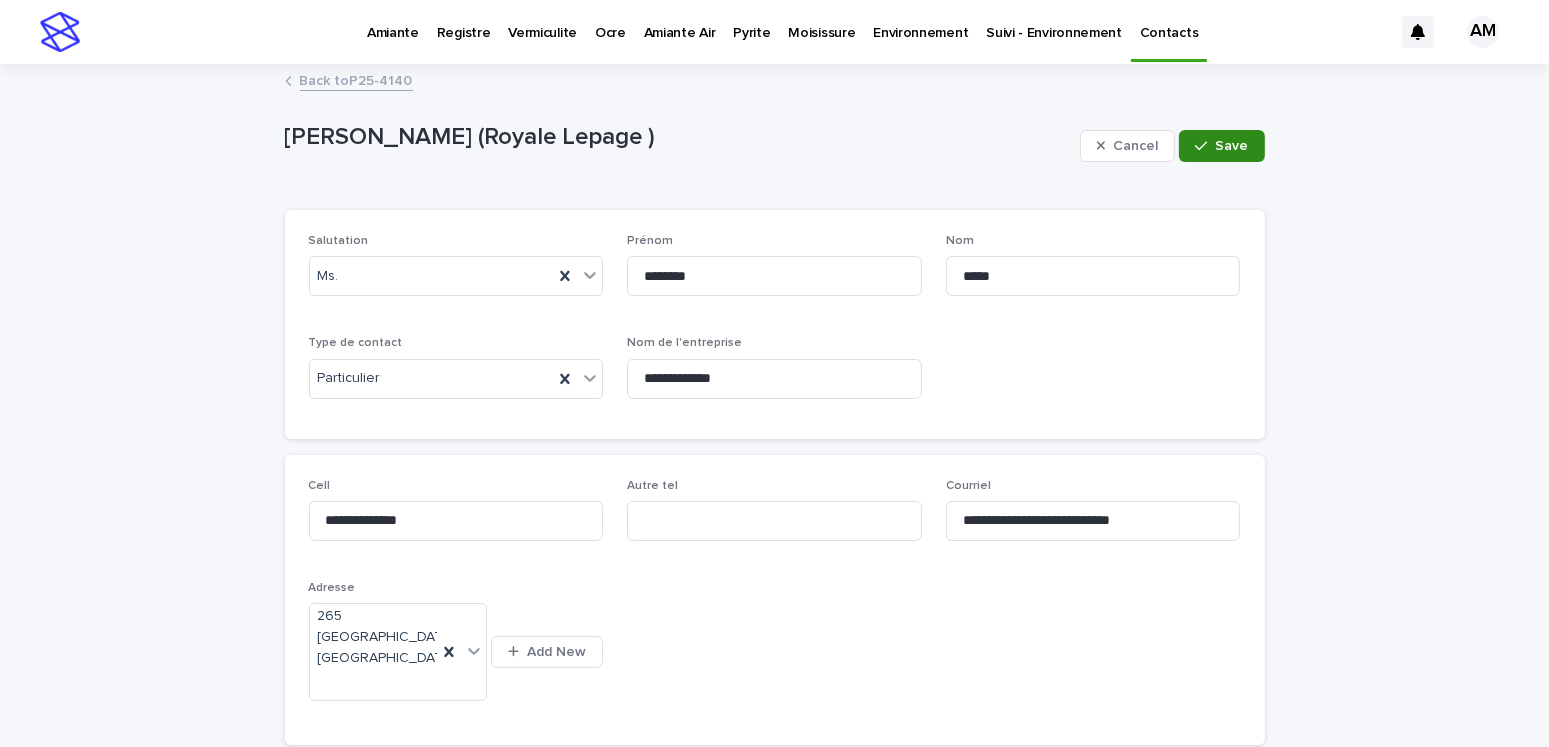 click on "Save" at bounding box center [1221, 146] 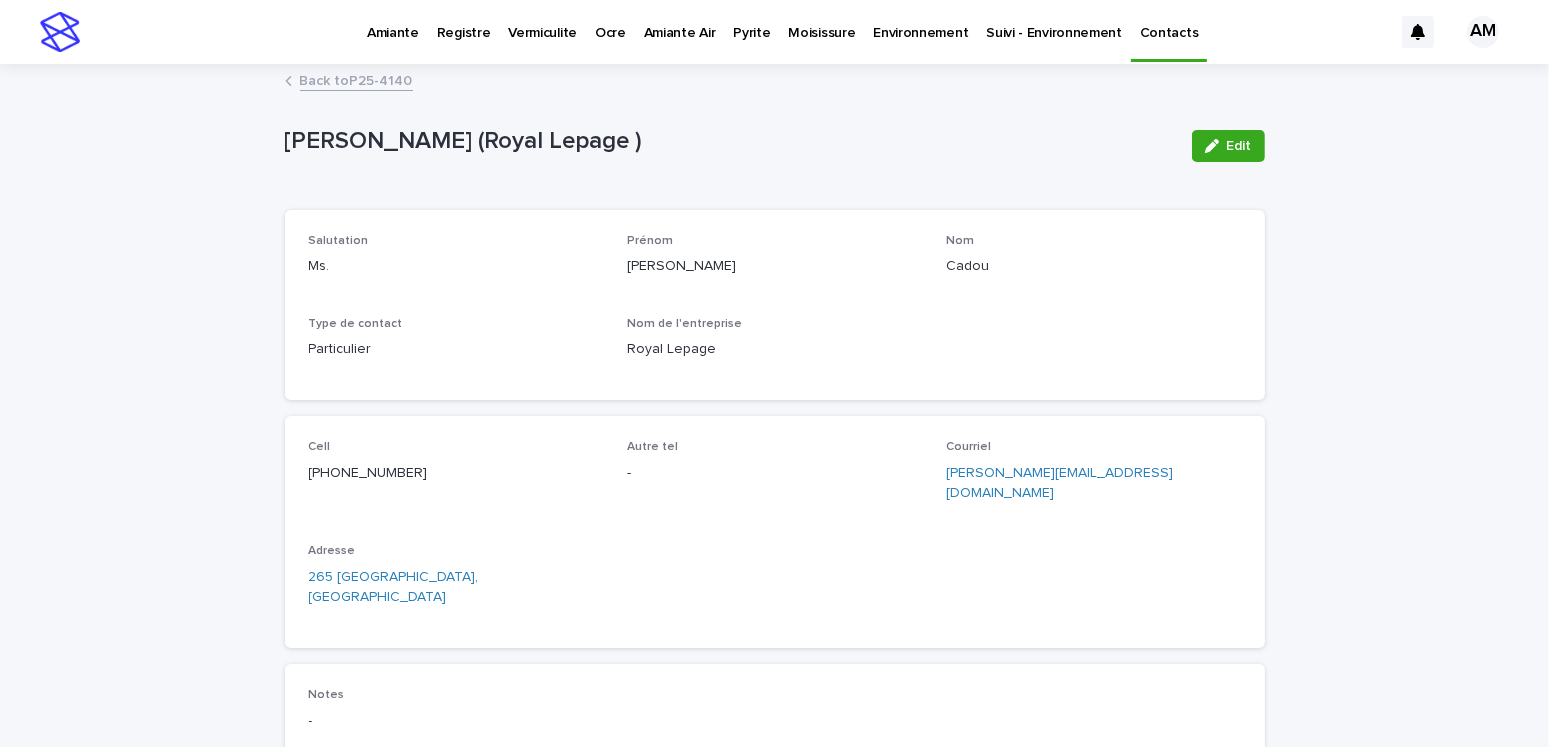 click on "Back to  P25-4140" at bounding box center [356, 79] 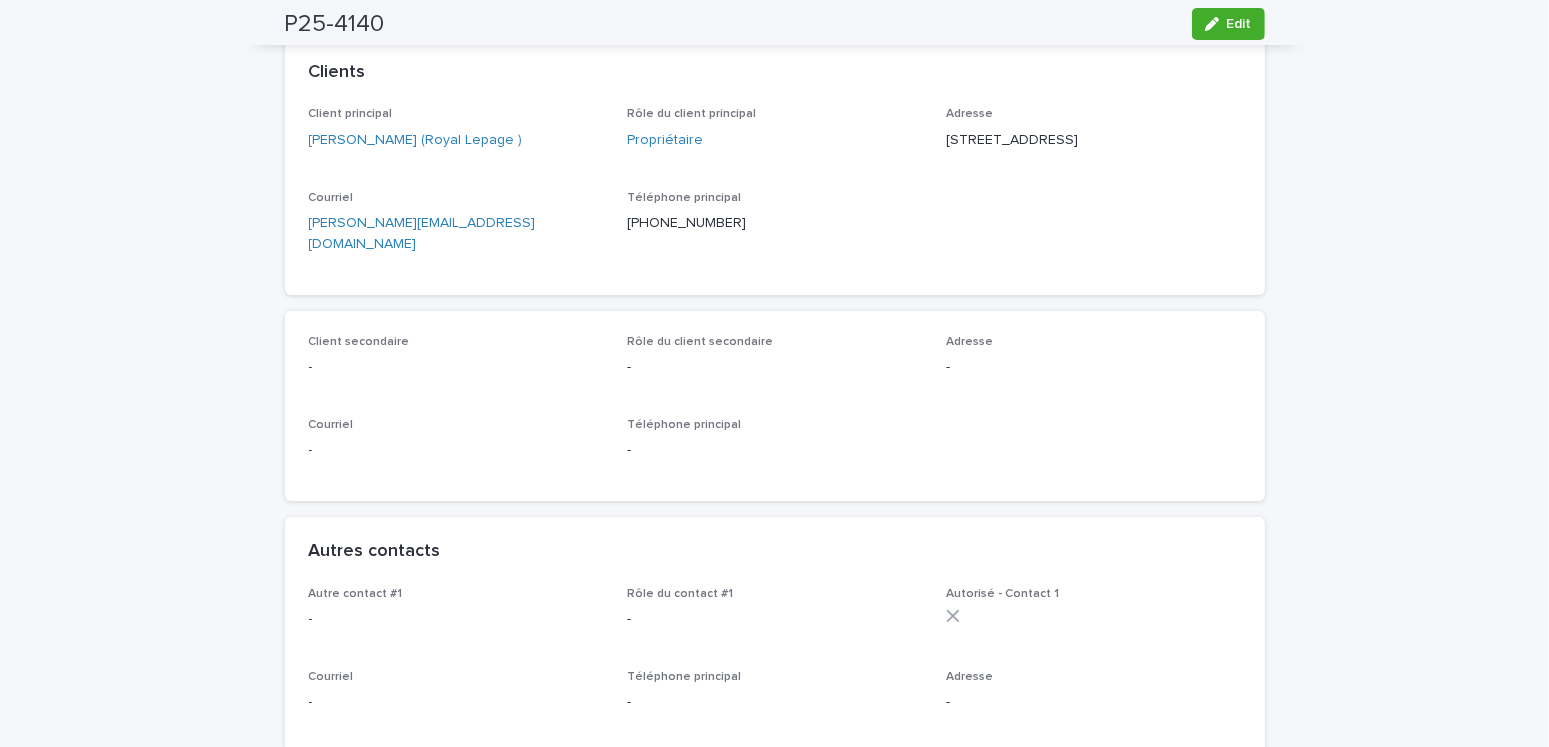 scroll, scrollTop: 0, scrollLeft: 0, axis: both 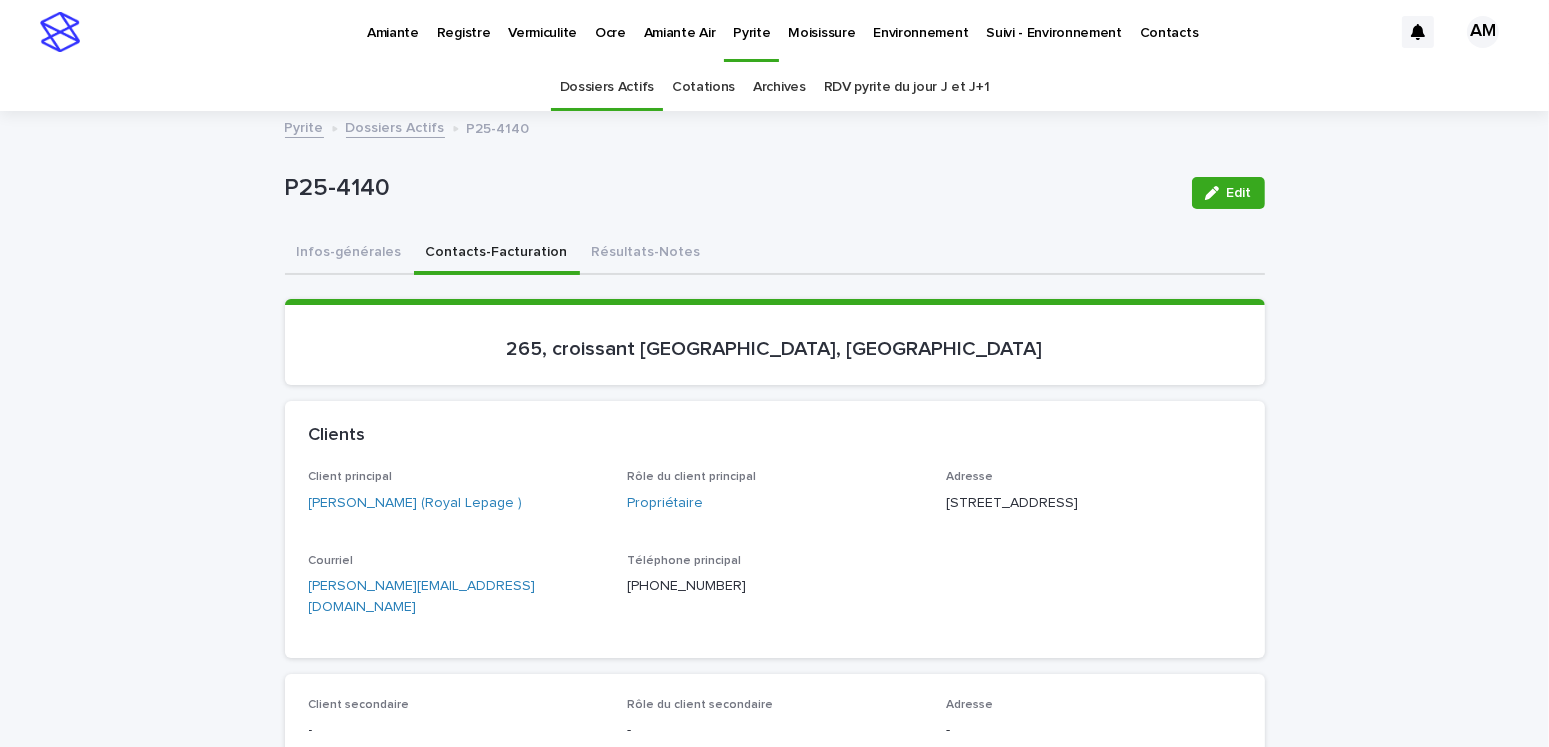 click on "Dossiers Actifs" at bounding box center (395, 126) 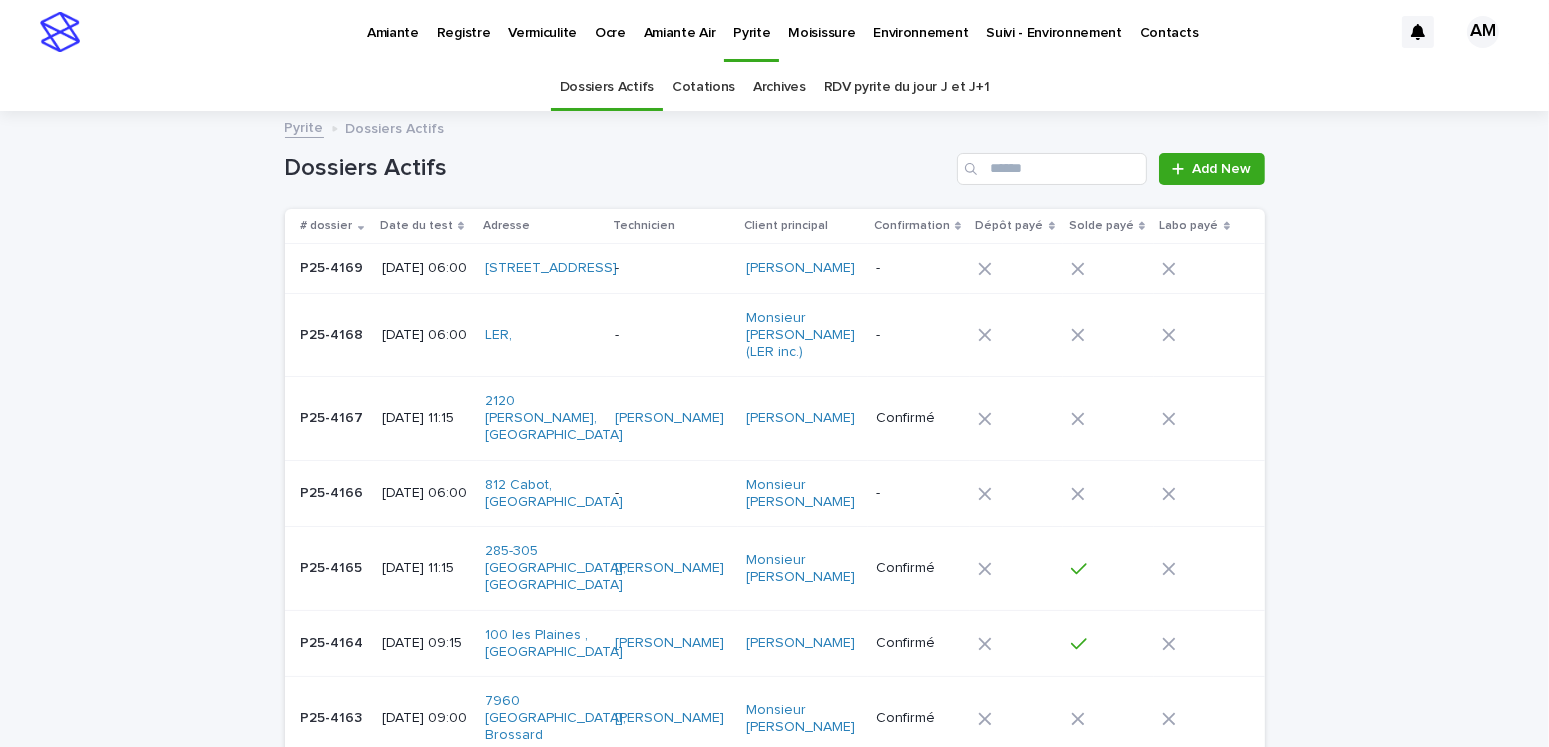 scroll, scrollTop: 63, scrollLeft: 0, axis: vertical 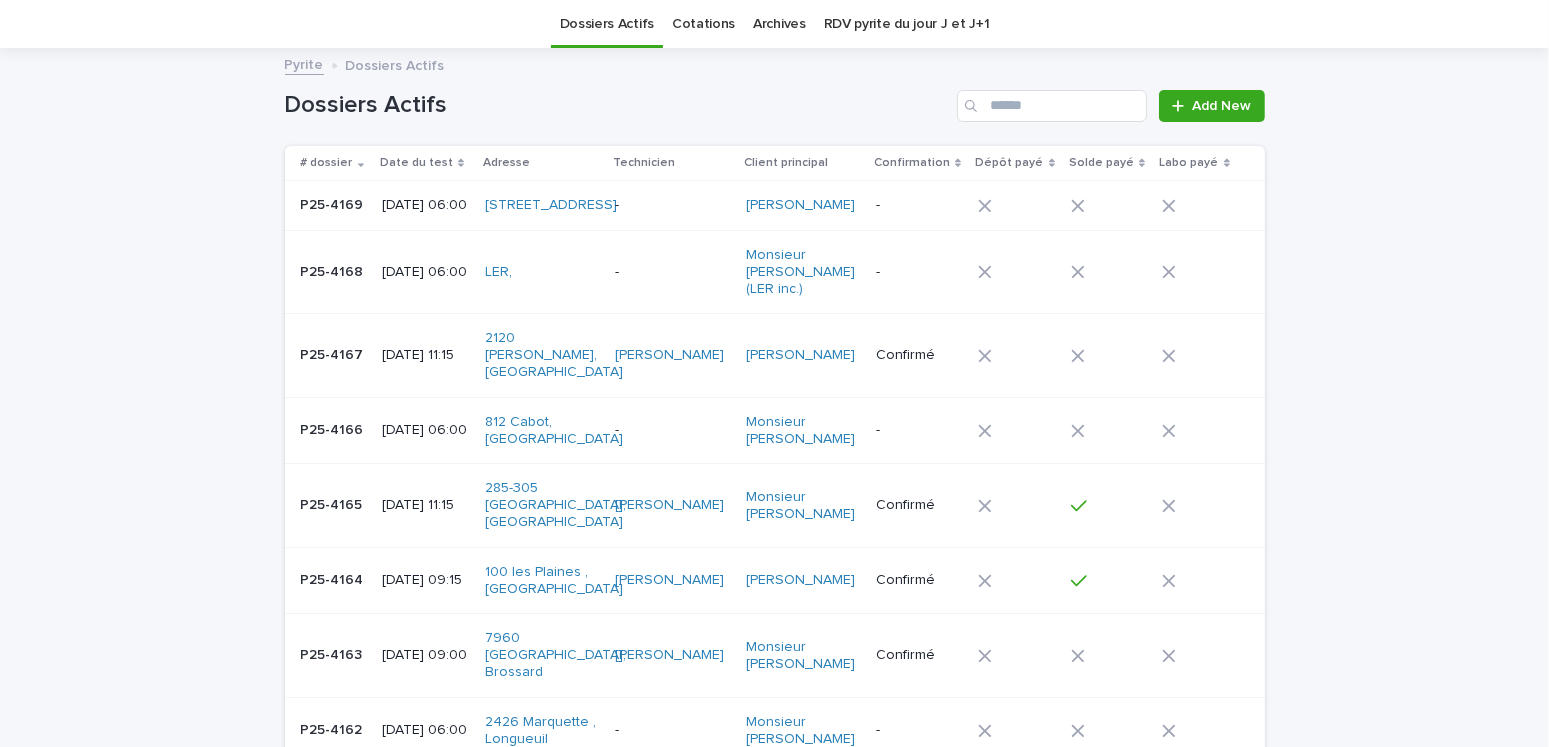 click on "RDV pyrite du jour J et J+1" at bounding box center [907, 24] 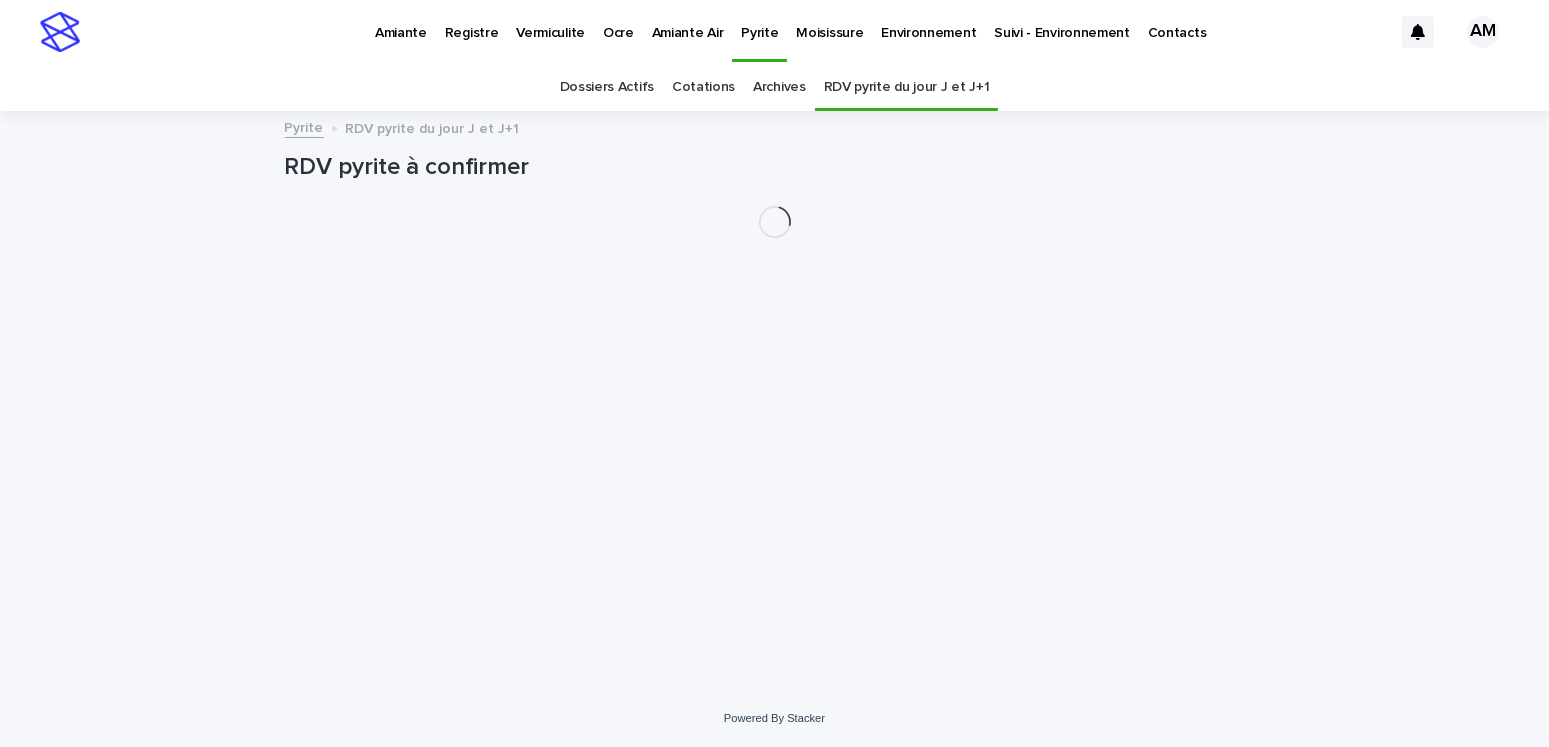 scroll, scrollTop: 0, scrollLeft: 0, axis: both 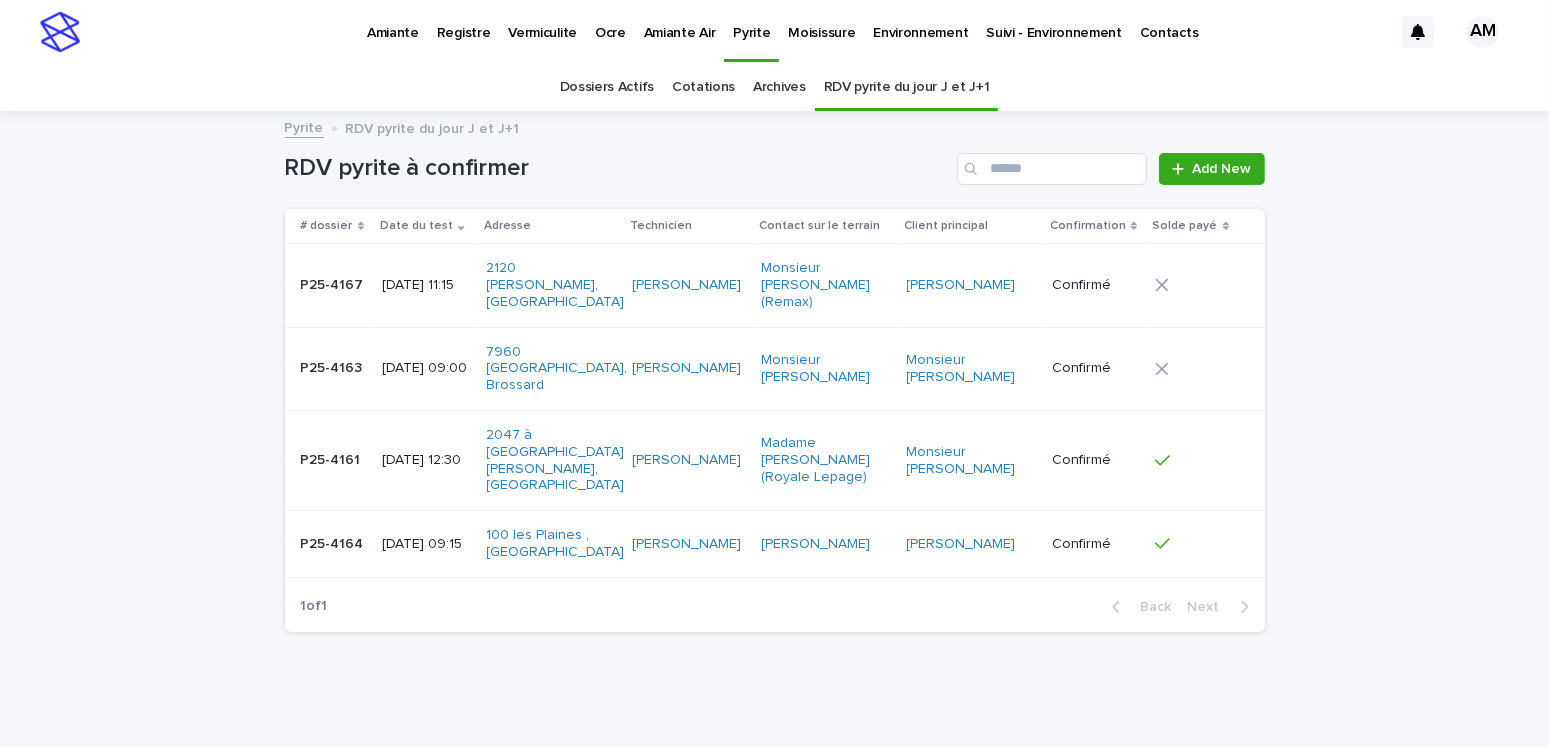 click on "2025-07-14 12:30" at bounding box center (426, 460) 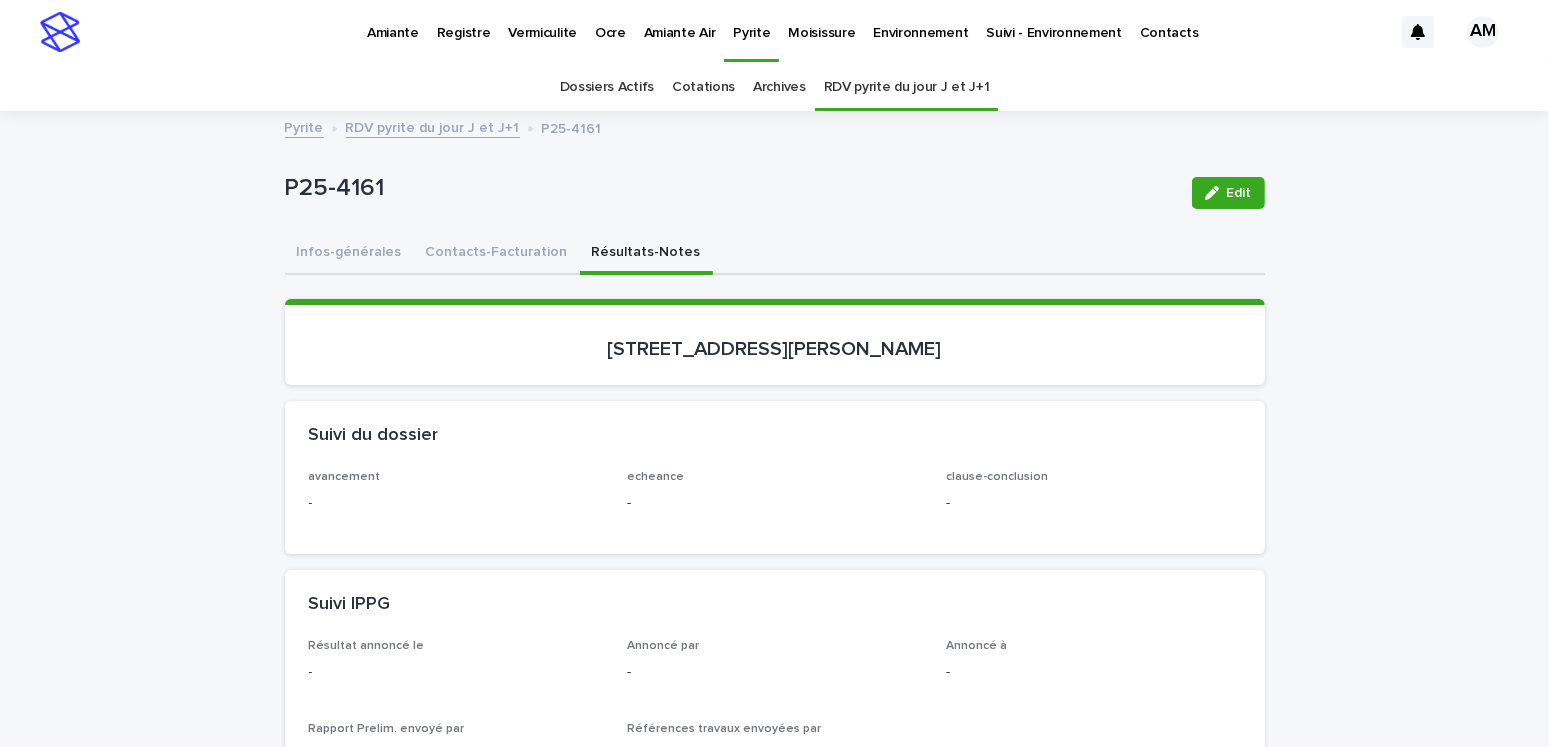 click on "Résultats-Notes" at bounding box center [646, 254] 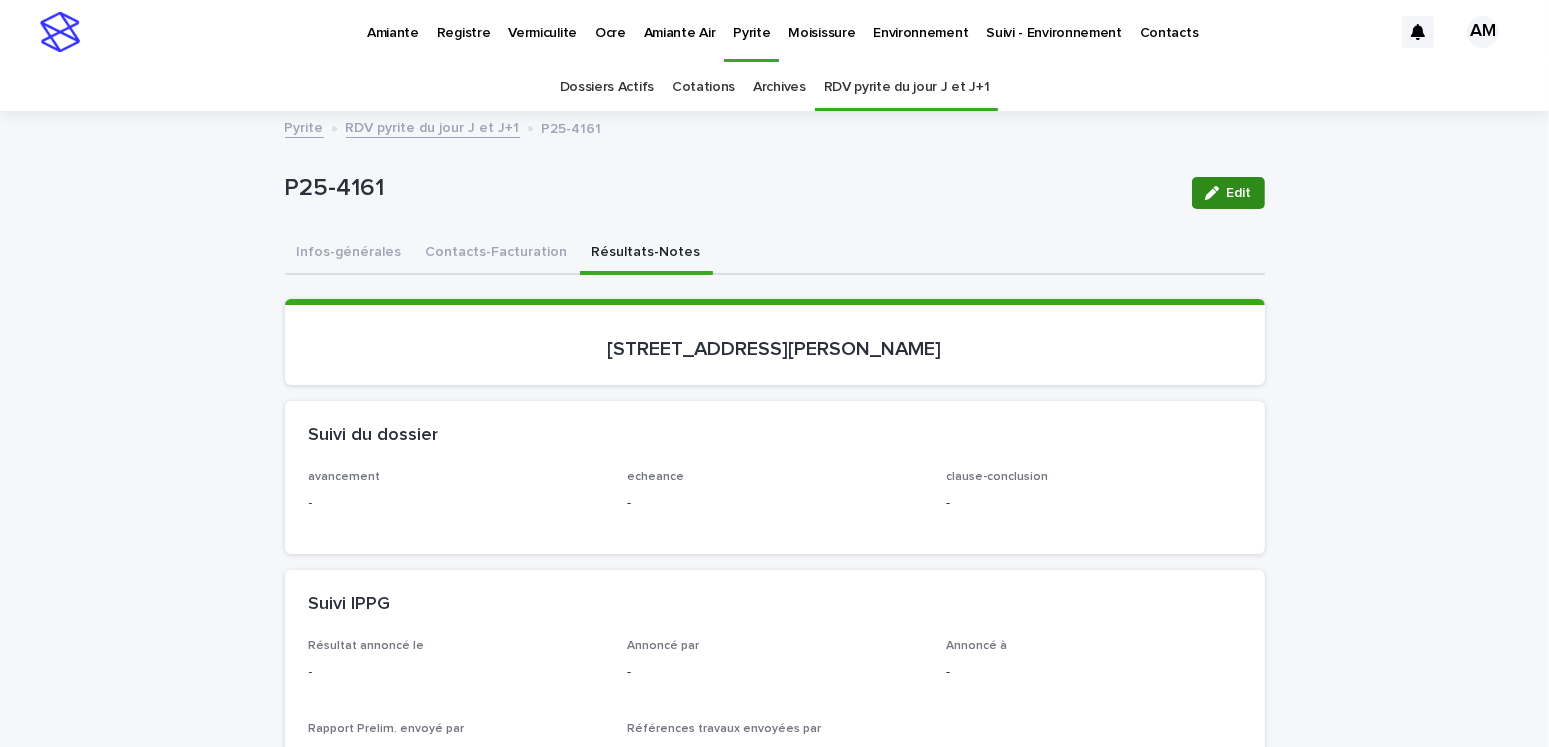 click 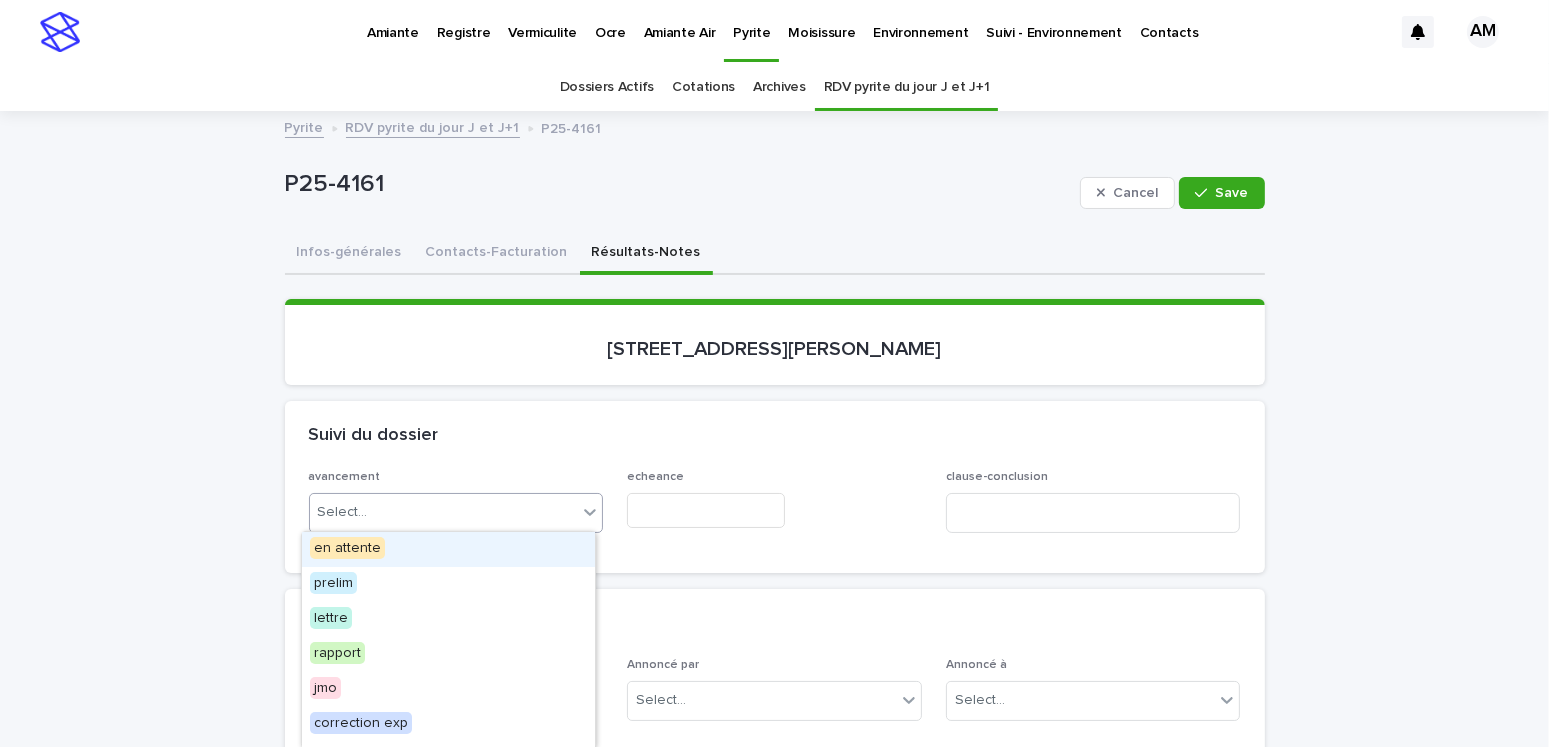 click on "Select..." at bounding box center (444, 512) 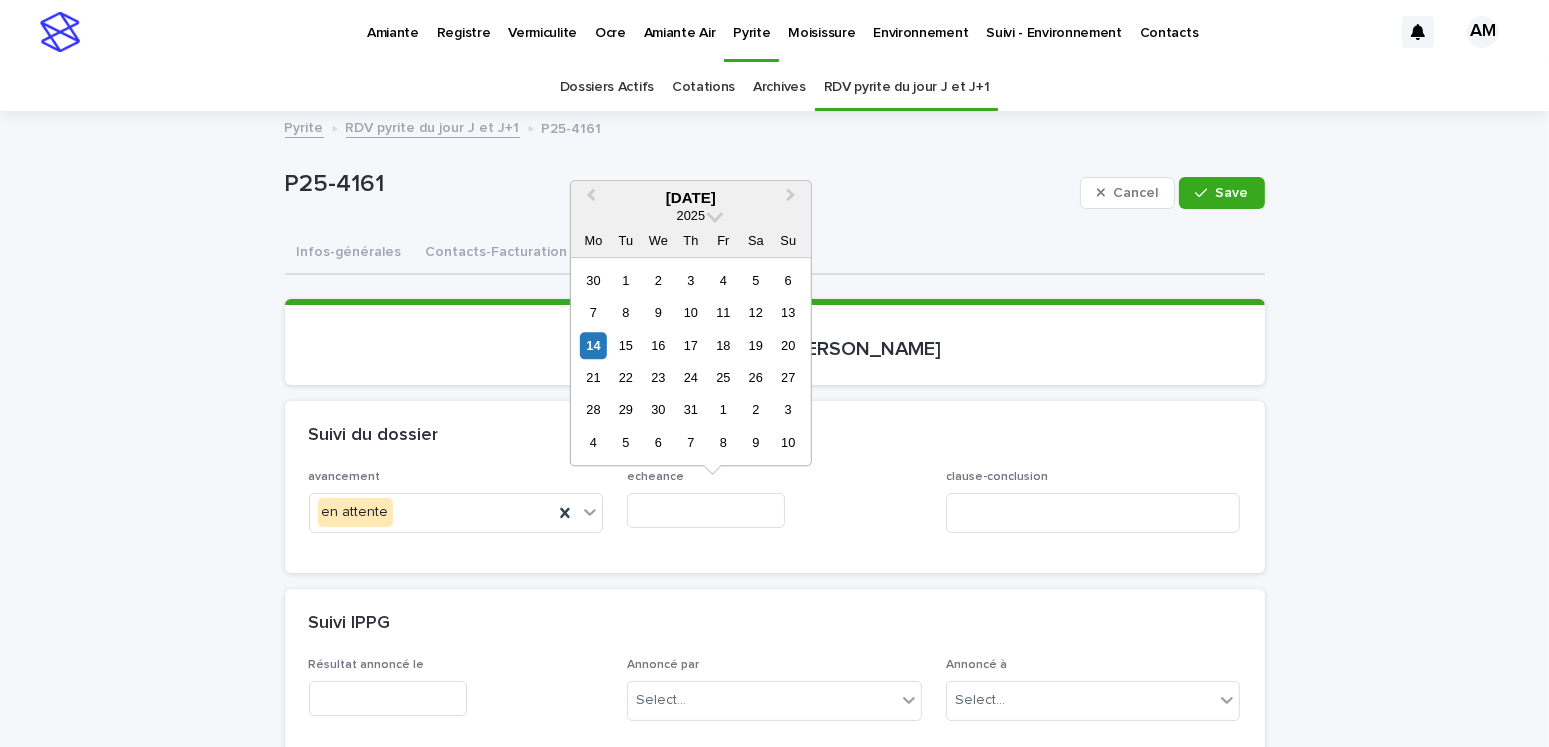 click at bounding box center (706, 510) 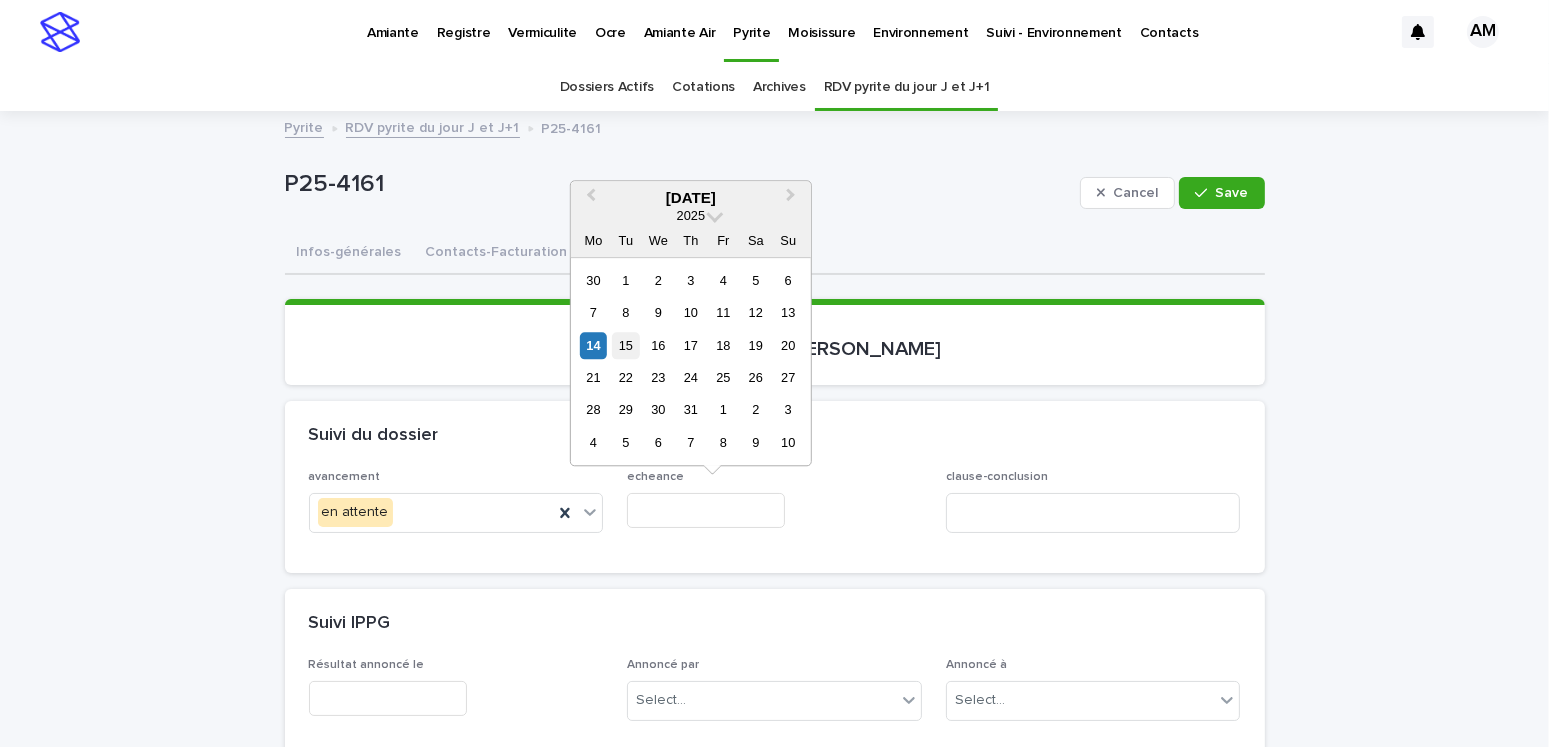 click on "15" at bounding box center (625, 345) 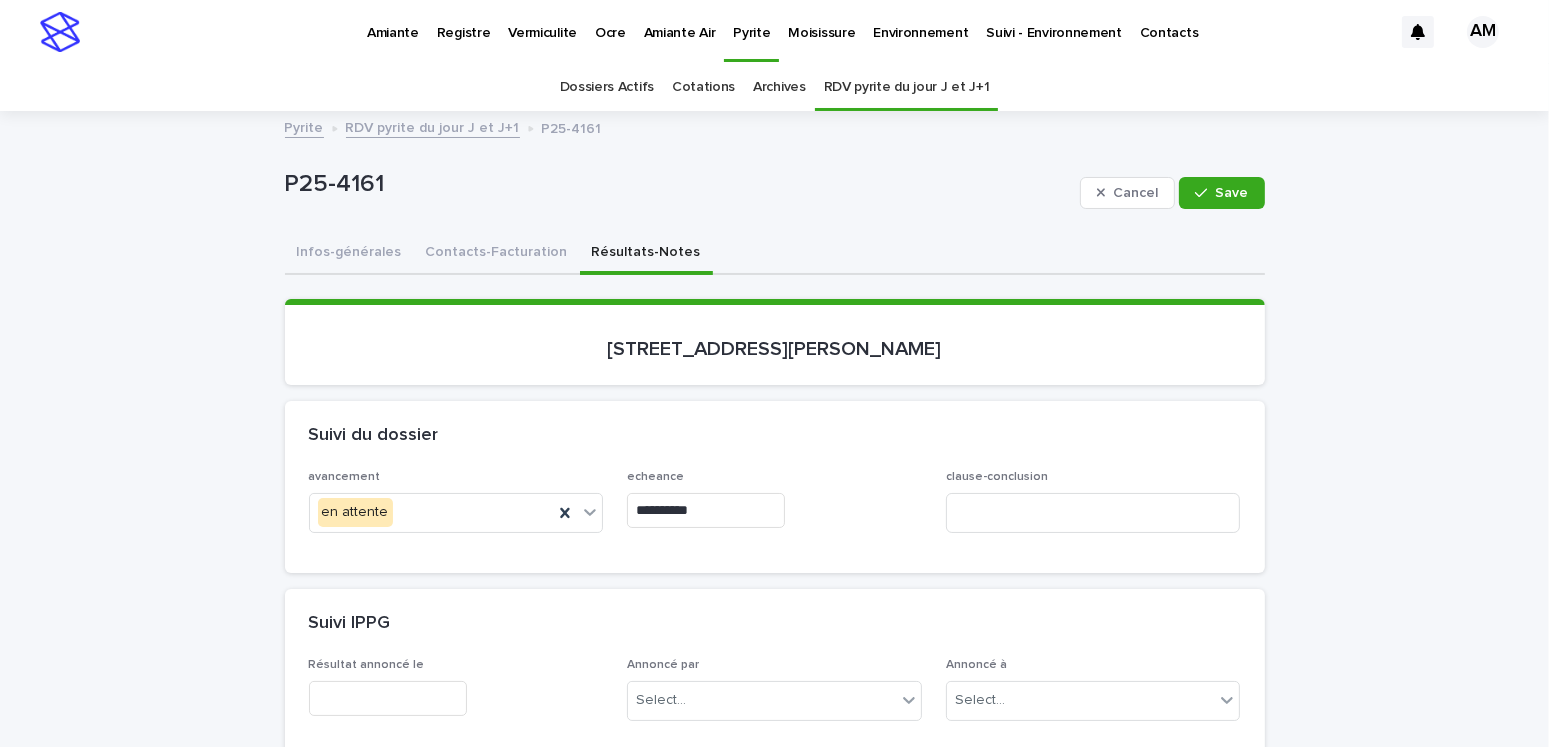 scroll, scrollTop: 500, scrollLeft: 0, axis: vertical 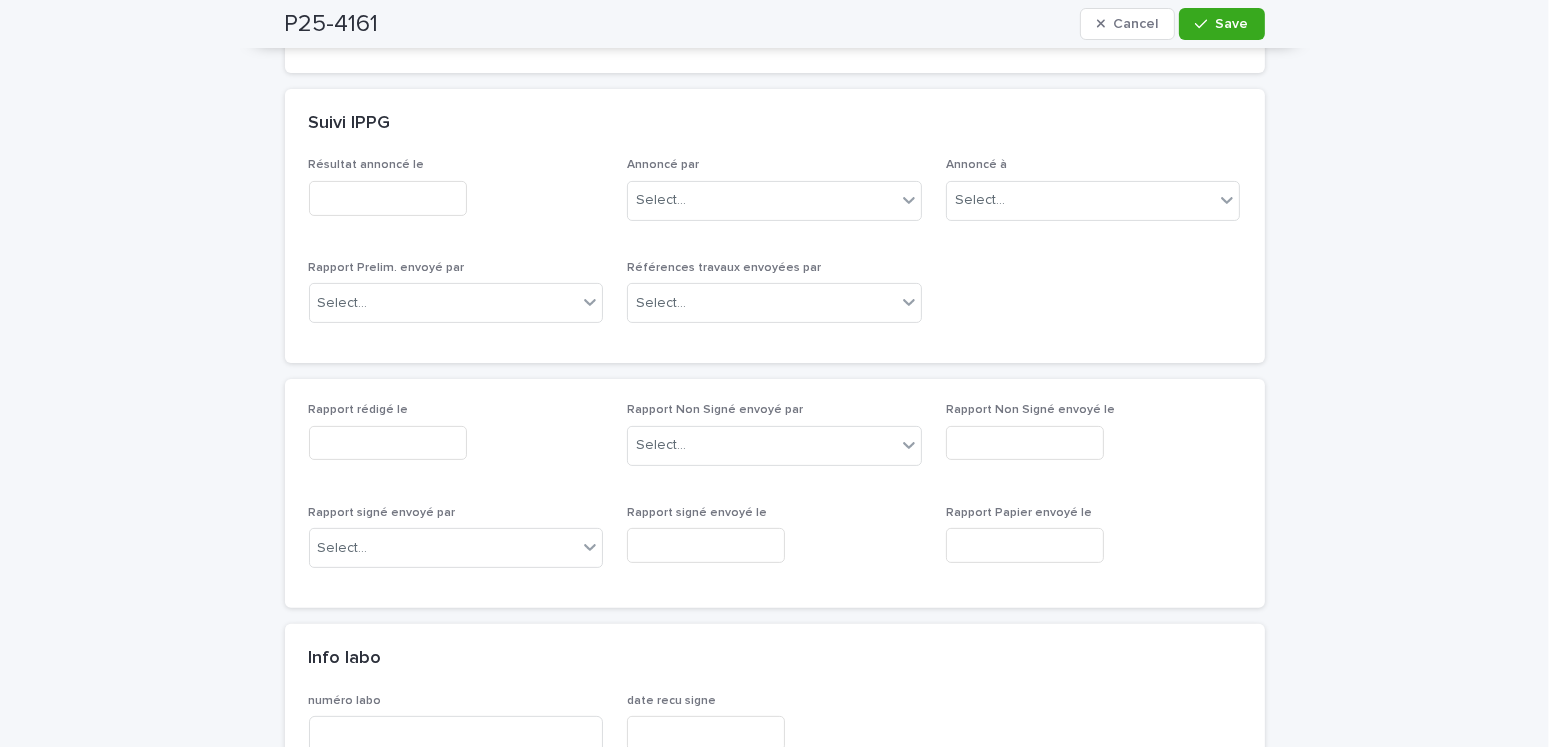 click at bounding box center [388, 443] 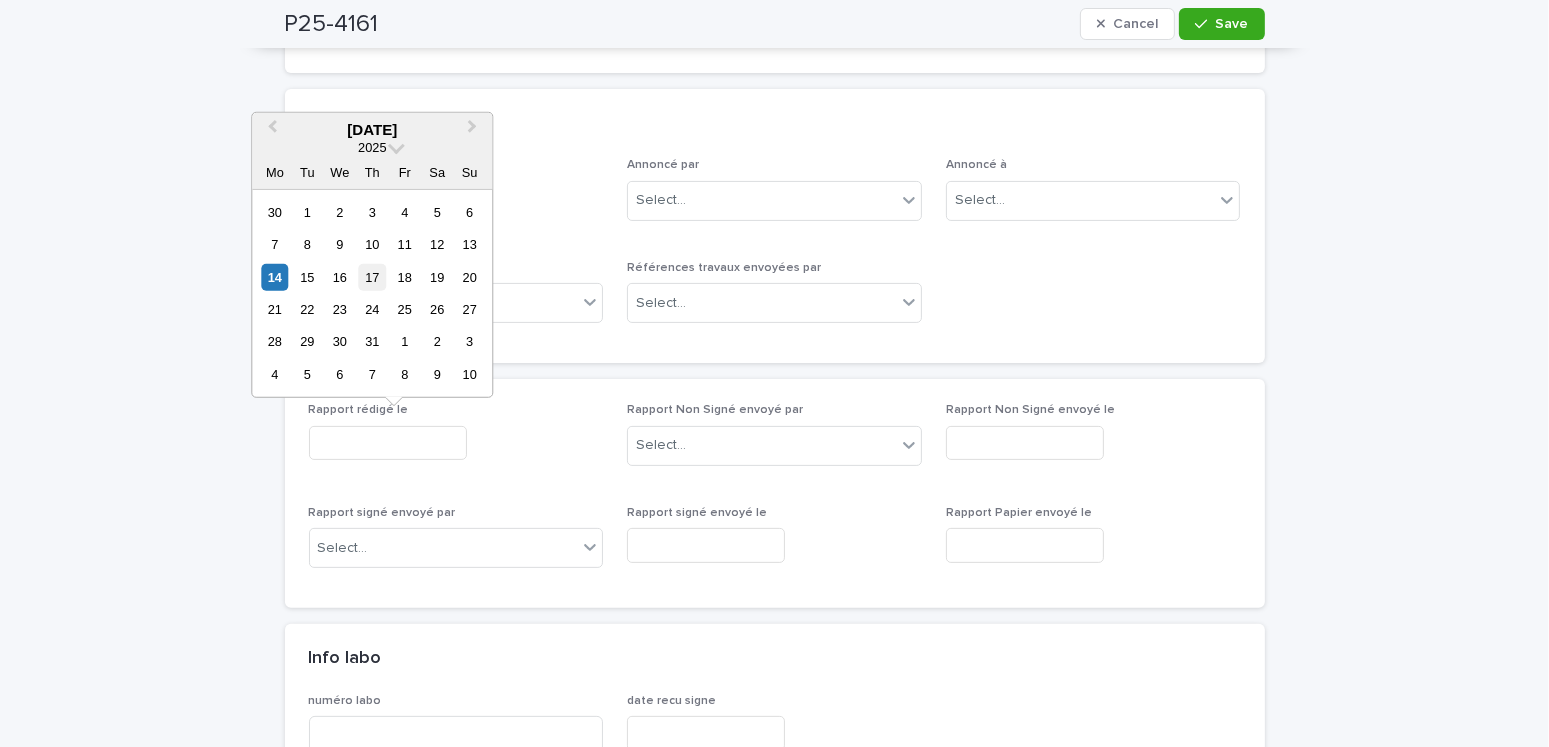 click on "17" at bounding box center (372, 276) 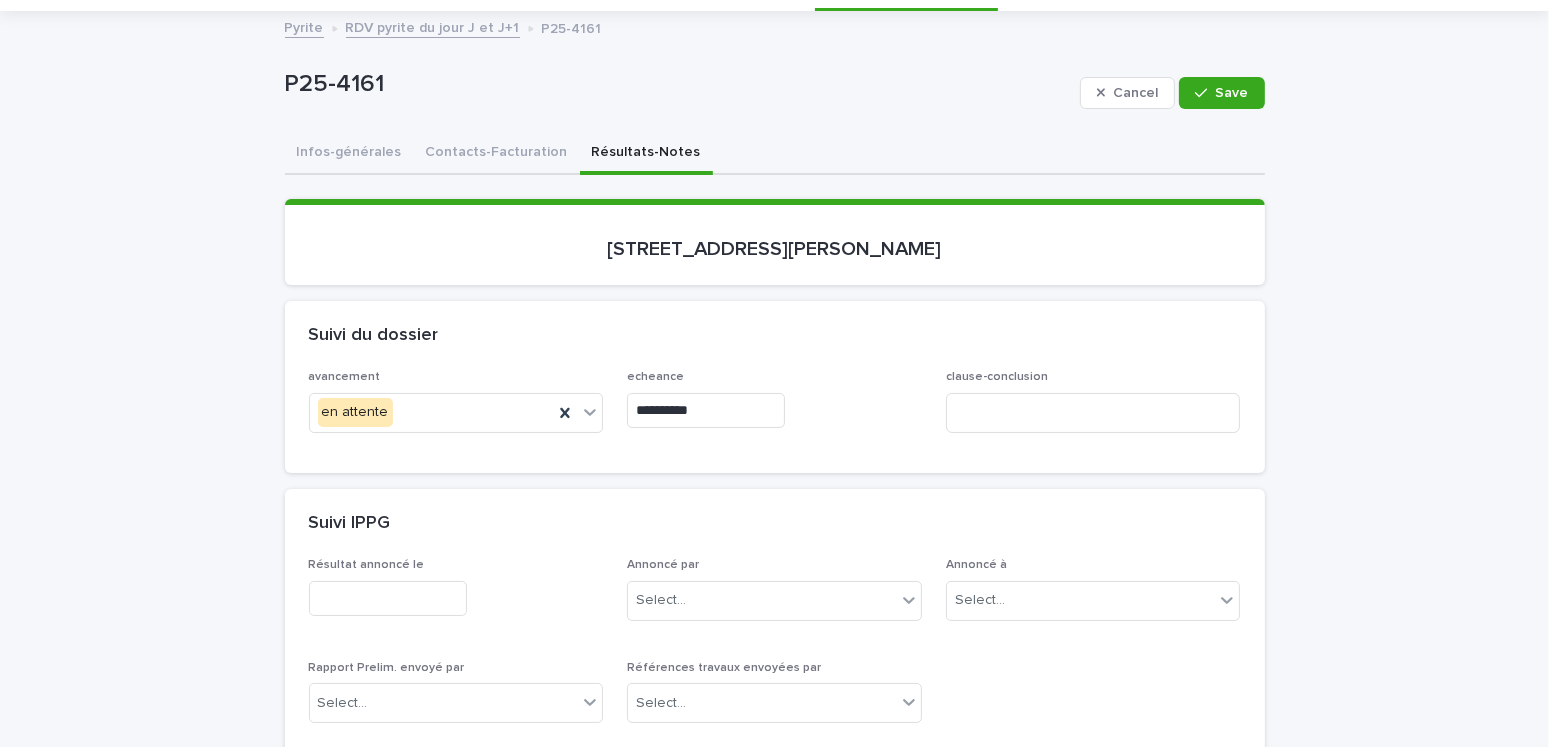 scroll, scrollTop: 0, scrollLeft: 0, axis: both 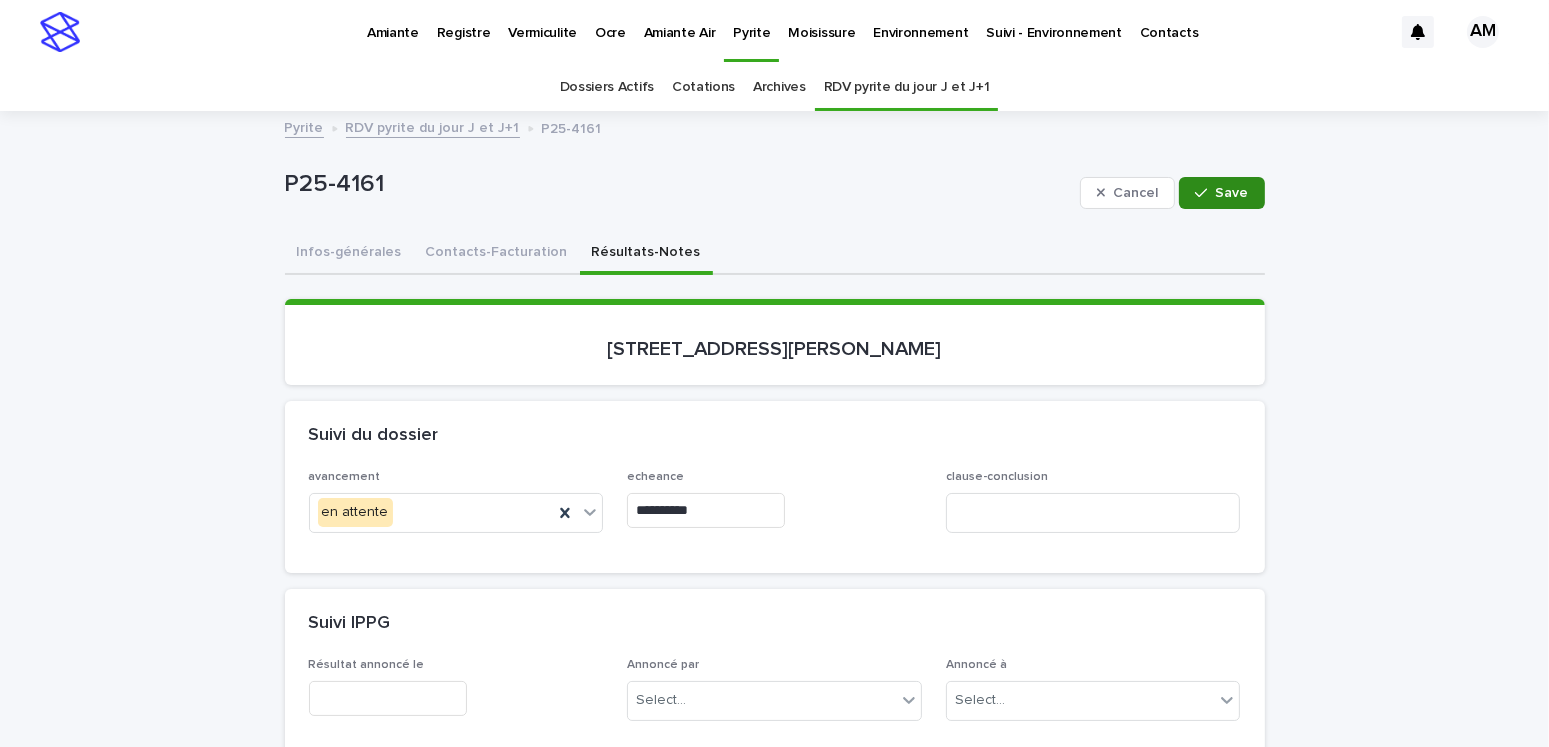 click on "Save" at bounding box center (1221, 193) 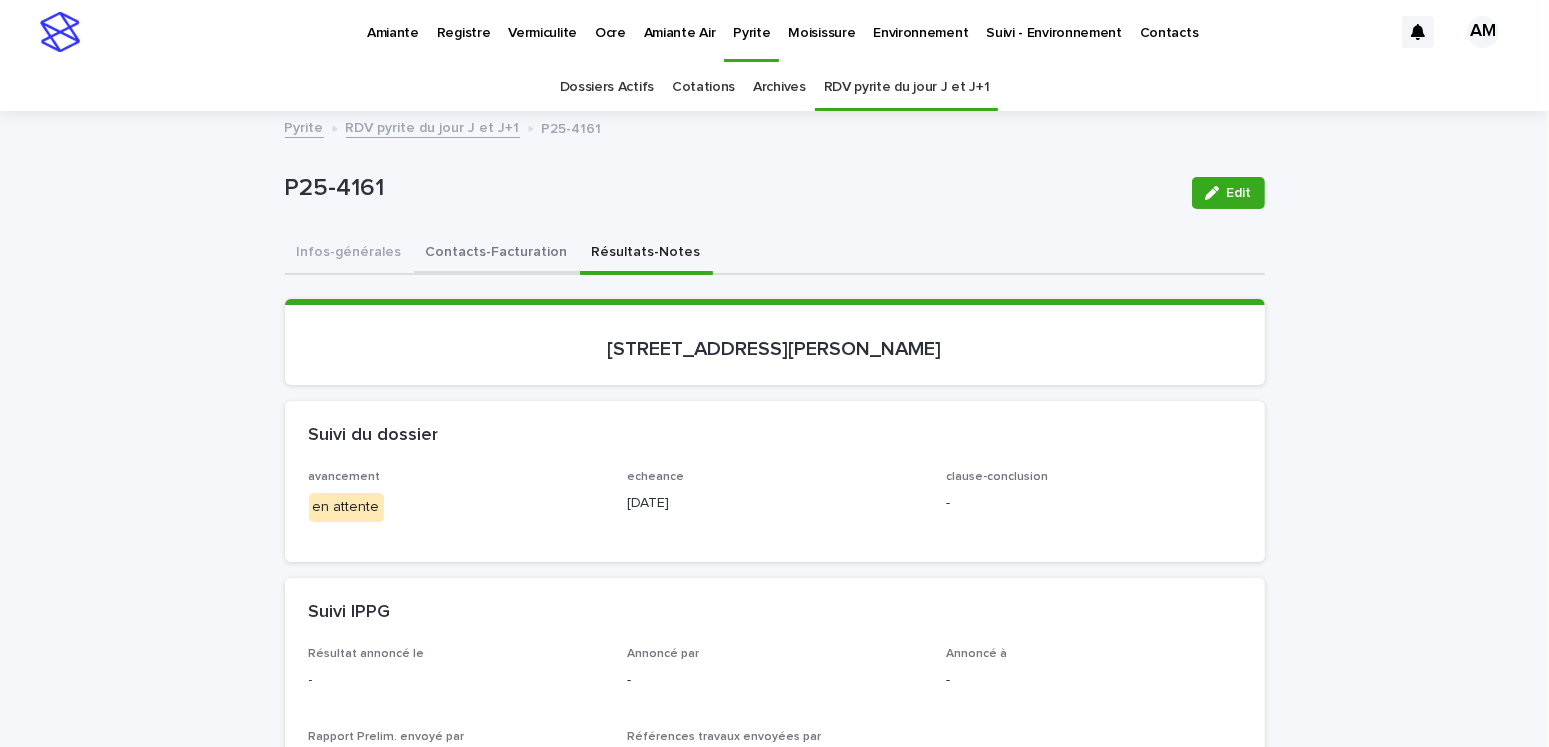 click on "Contacts-Facturation" at bounding box center [497, 254] 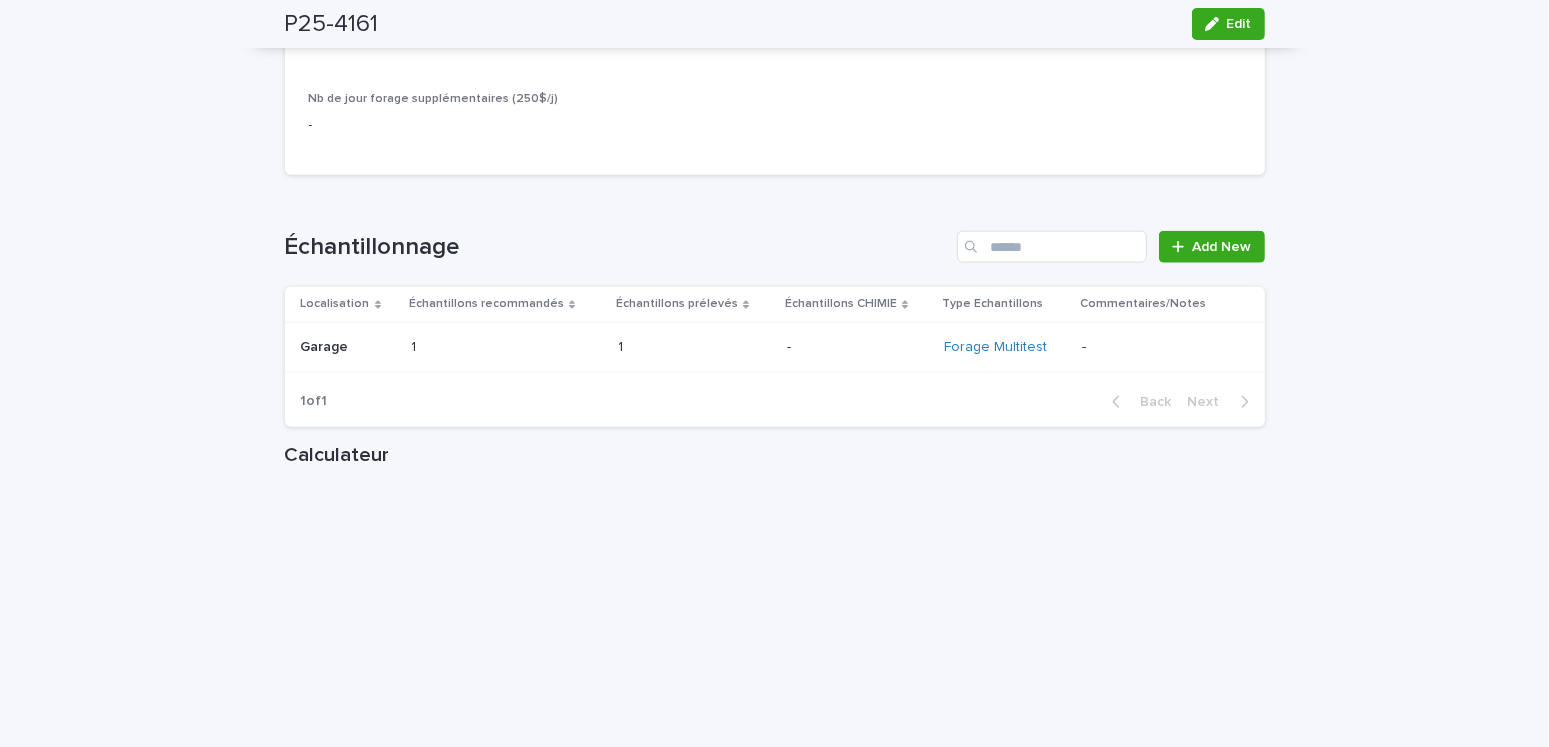 scroll, scrollTop: 2400, scrollLeft: 0, axis: vertical 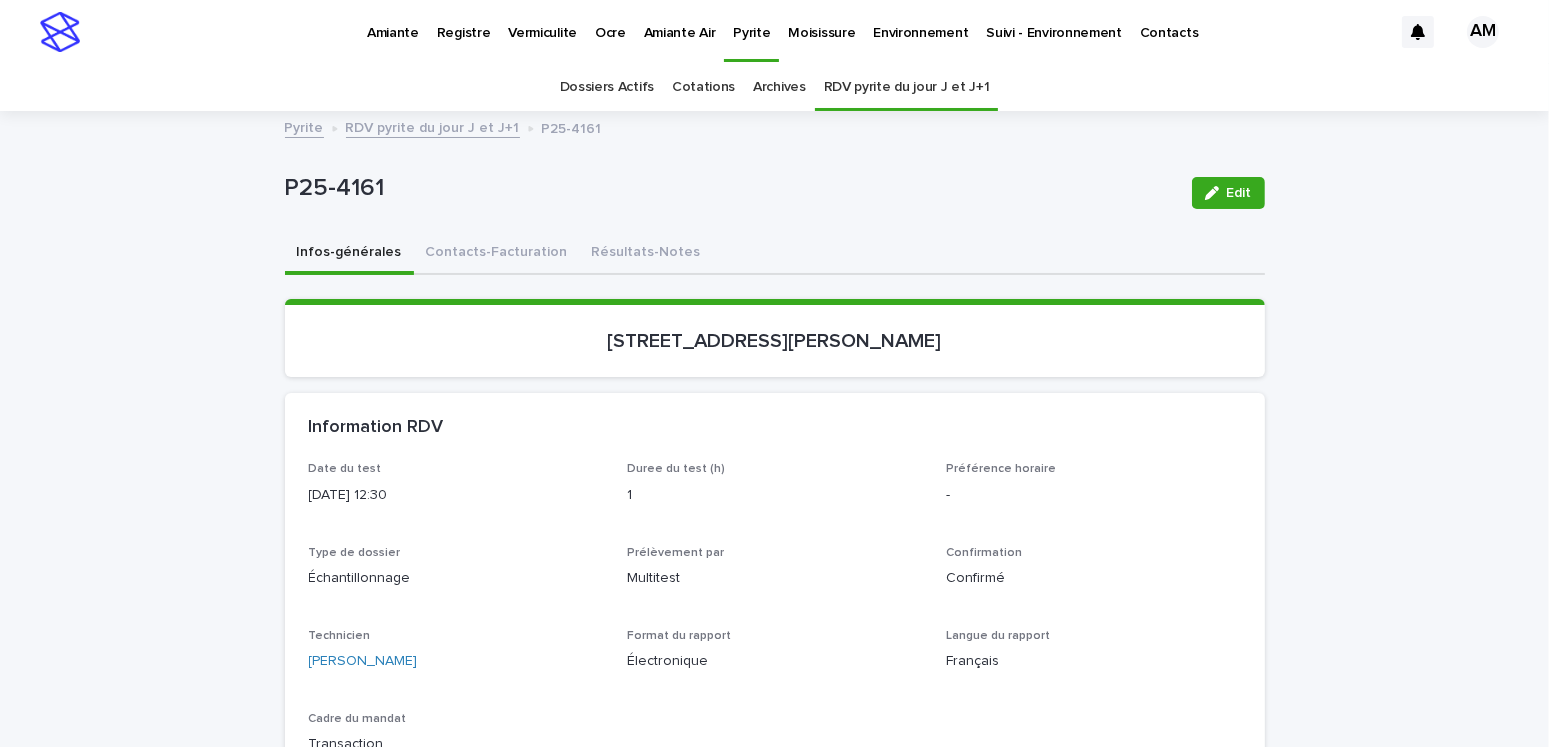 click on "Infos-générales" at bounding box center (349, 254) 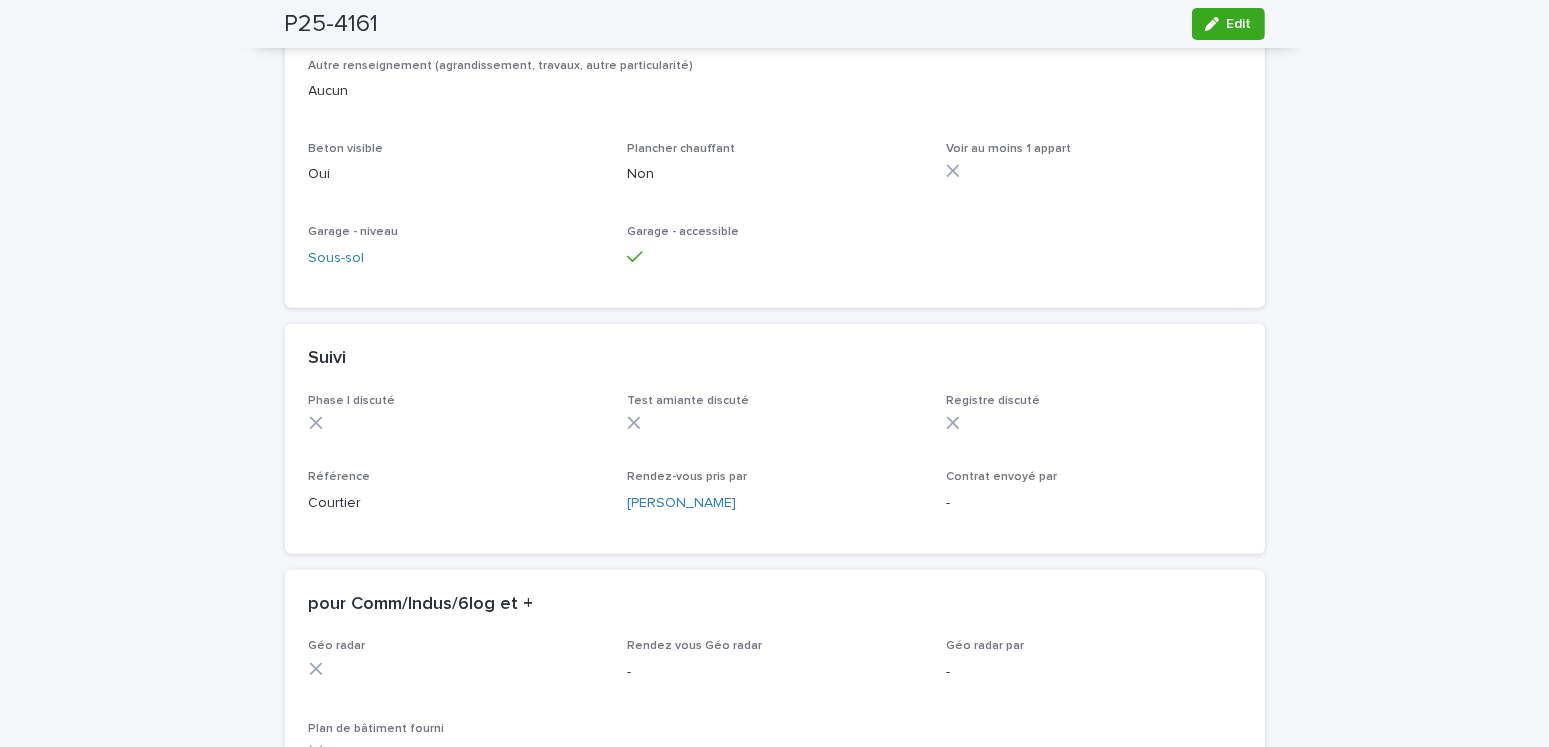 scroll, scrollTop: 1201, scrollLeft: 0, axis: vertical 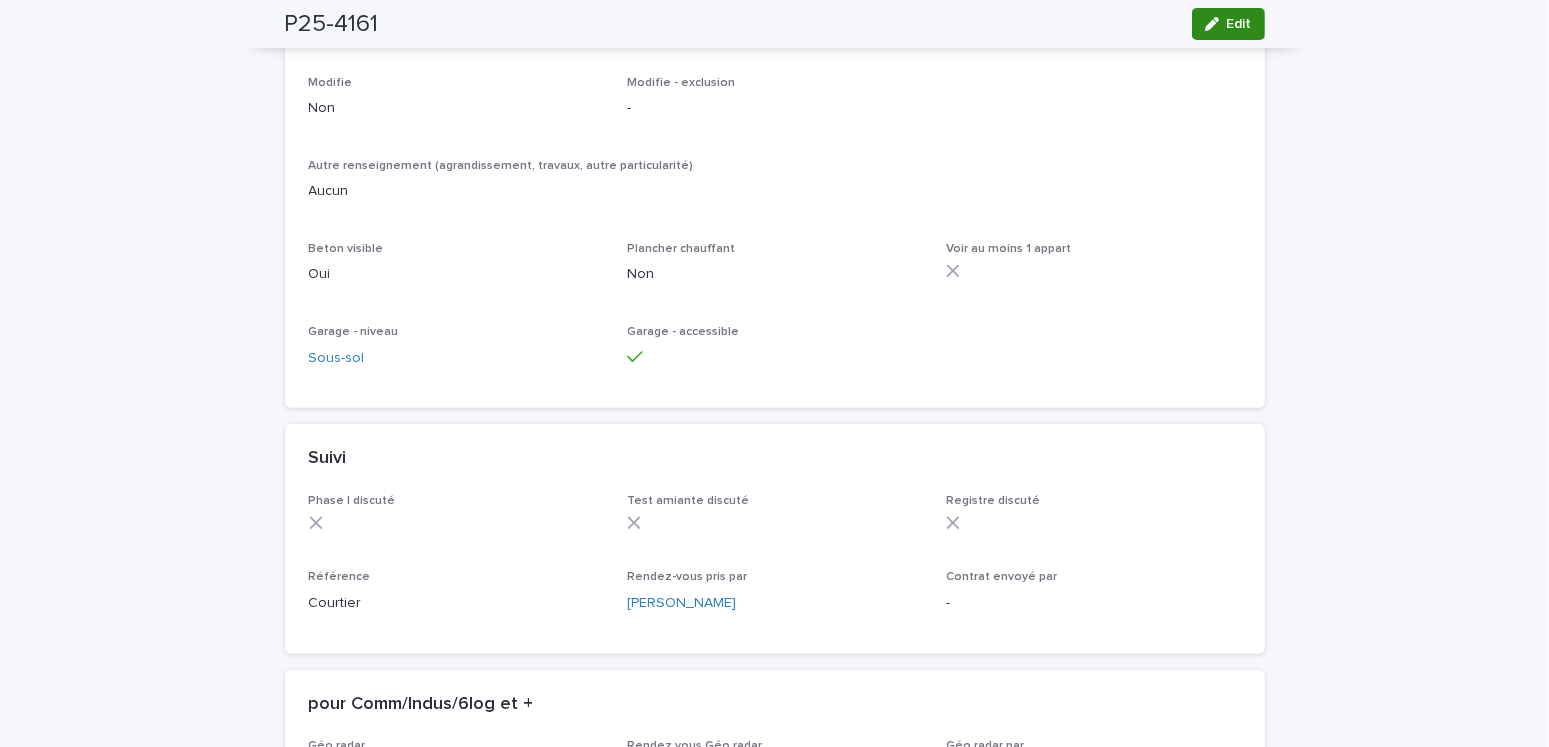 click on "Edit" at bounding box center (1239, 24) 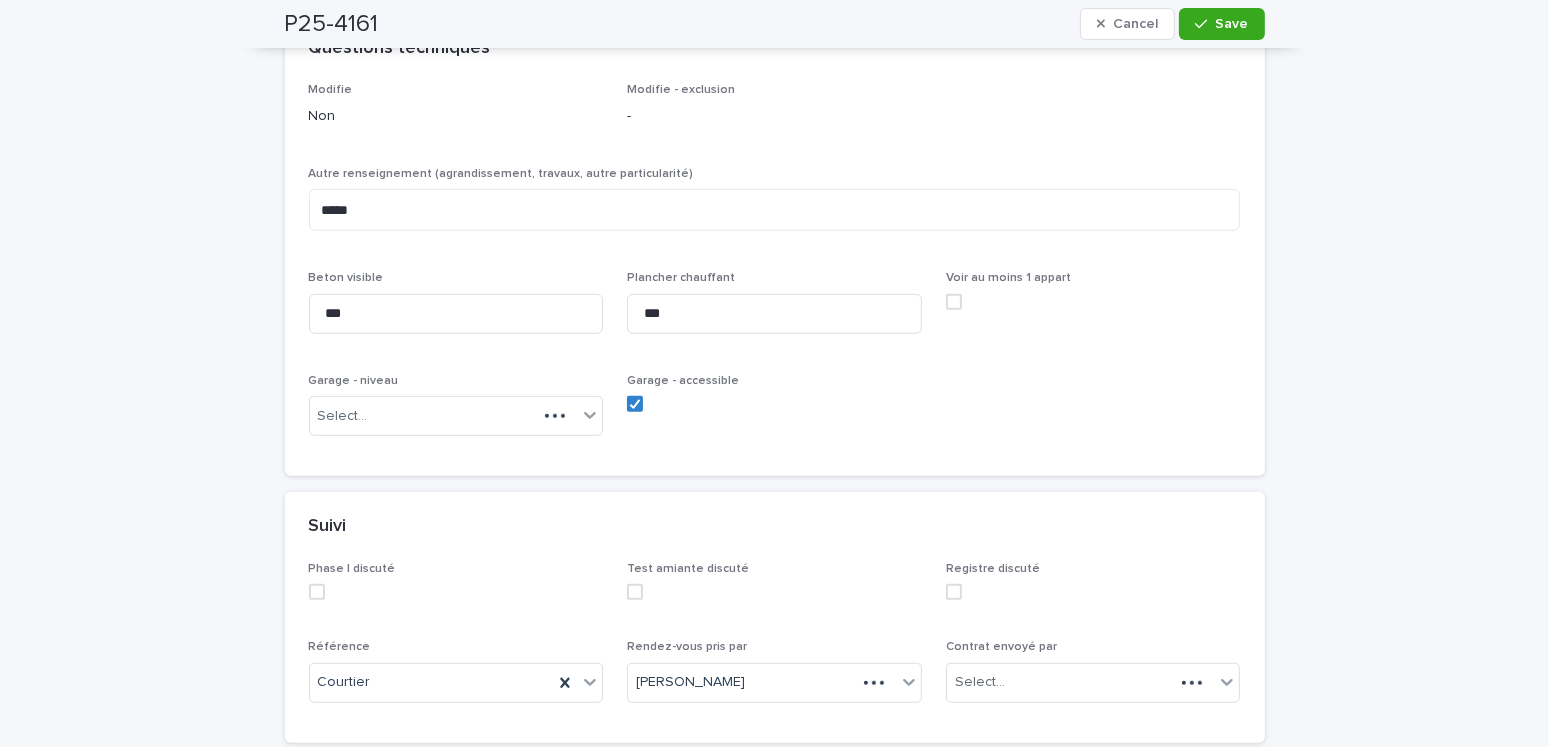 scroll, scrollTop: 1348, scrollLeft: 0, axis: vertical 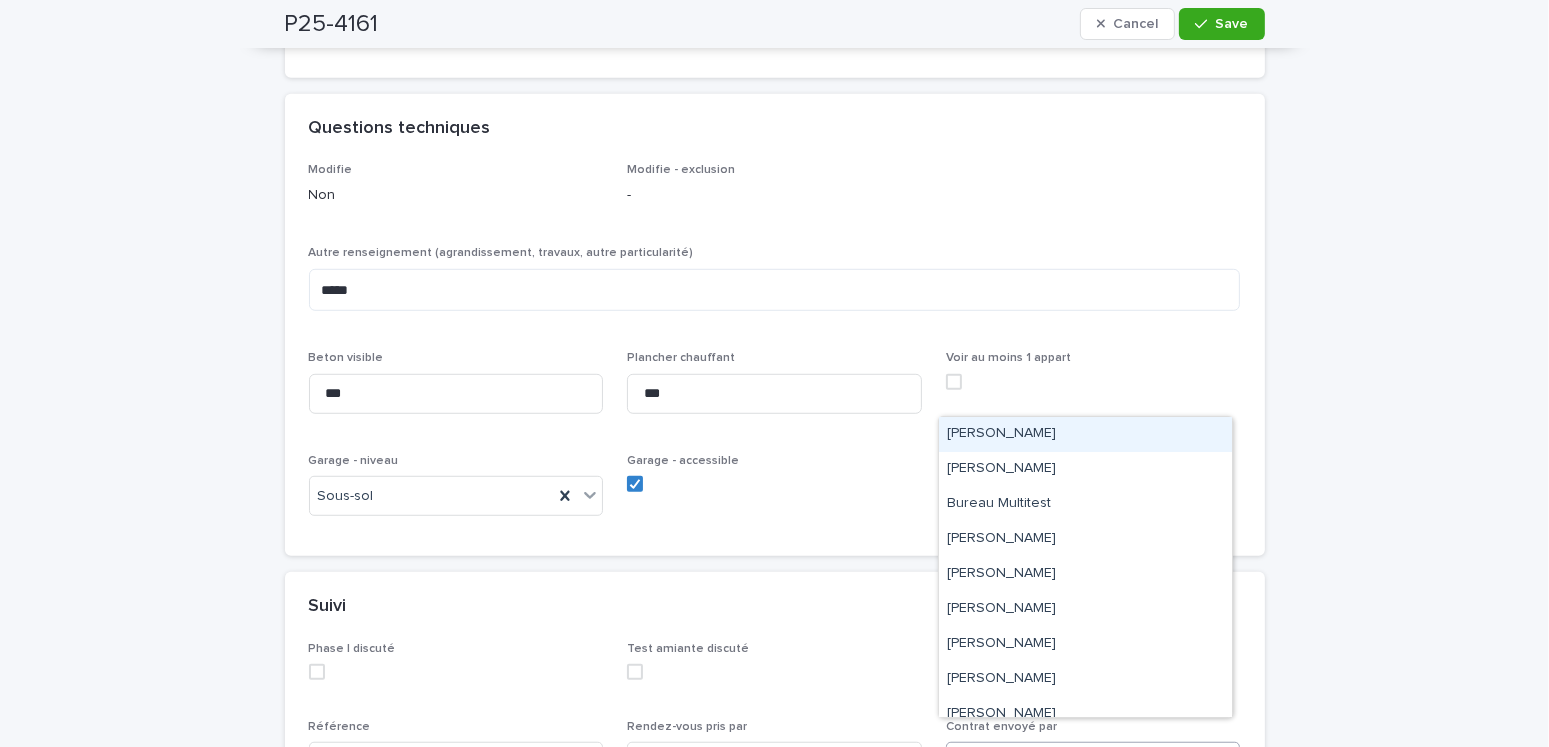 drag, startPoint x: 988, startPoint y: 727, endPoint x: 1011, endPoint y: 717, distance: 25.079872 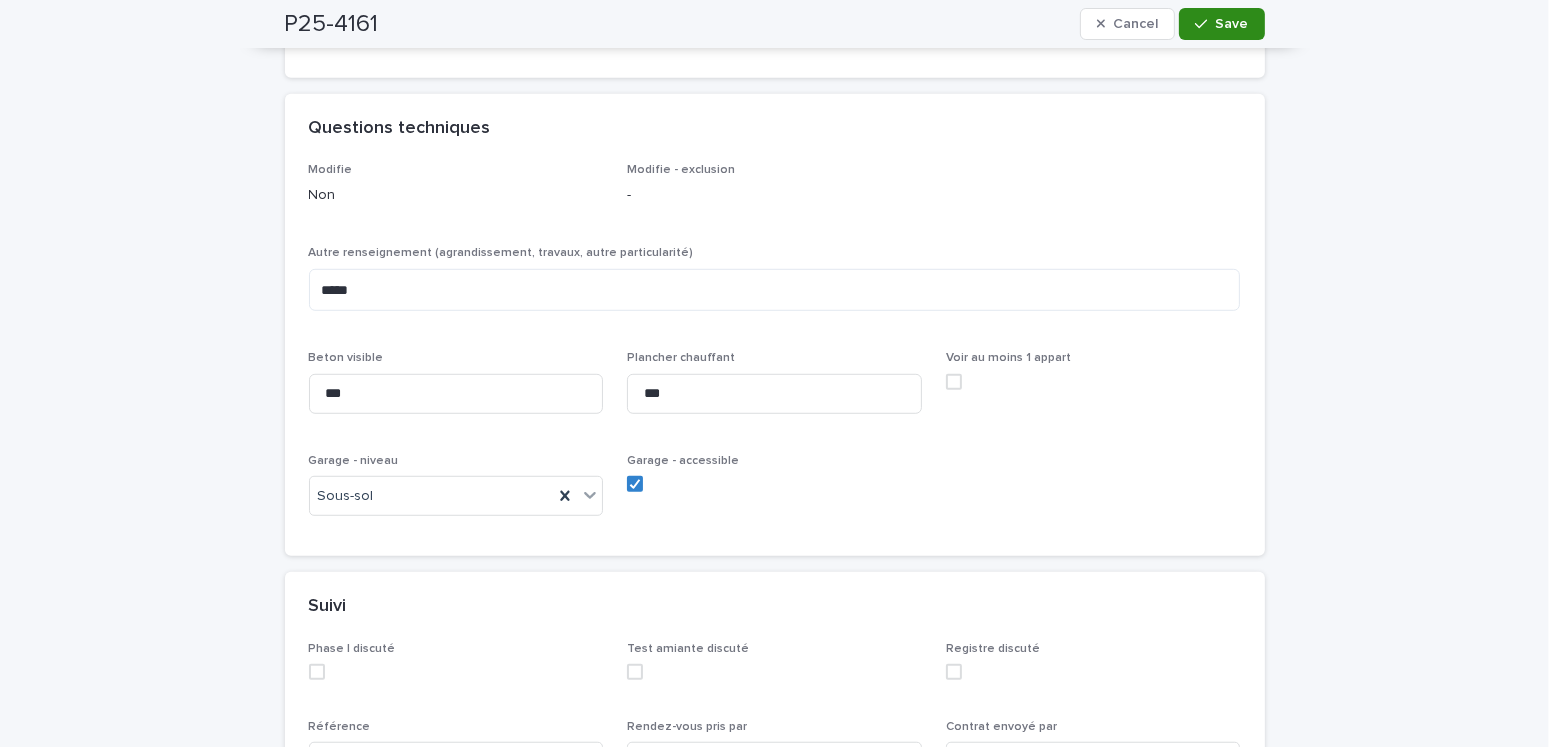 click at bounding box center (1205, 24) 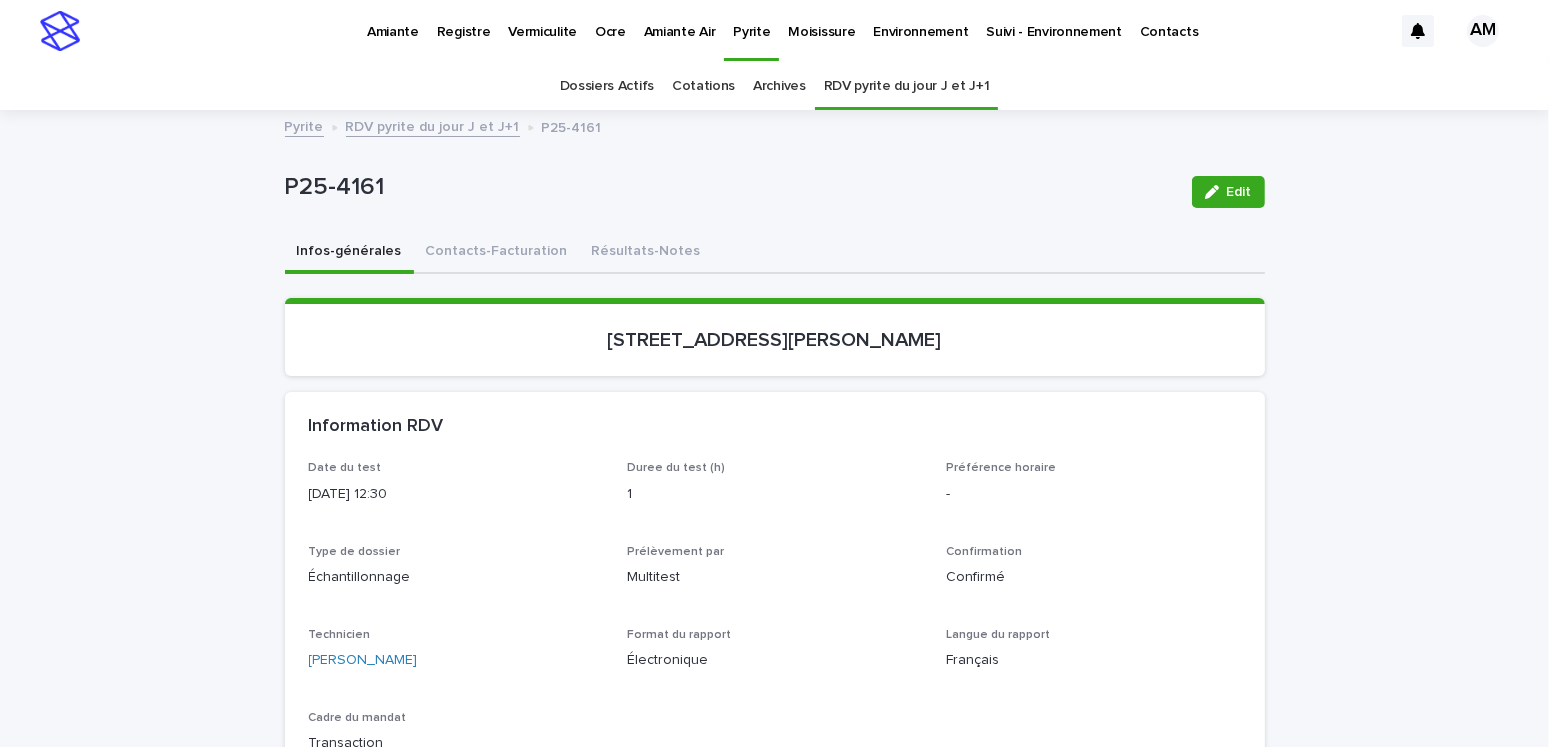 scroll, scrollTop: 0, scrollLeft: 0, axis: both 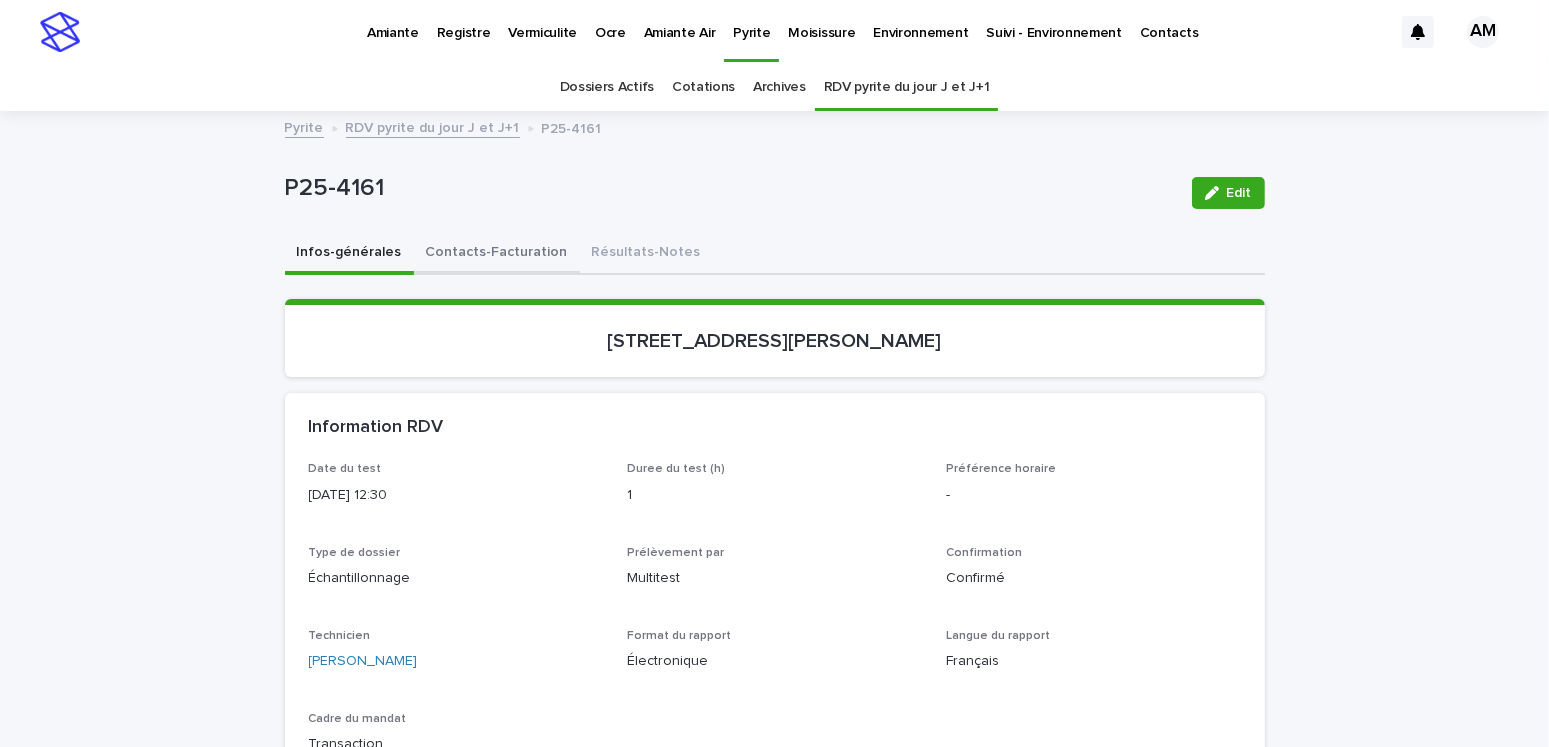 click on "Contacts-Facturation" at bounding box center (497, 254) 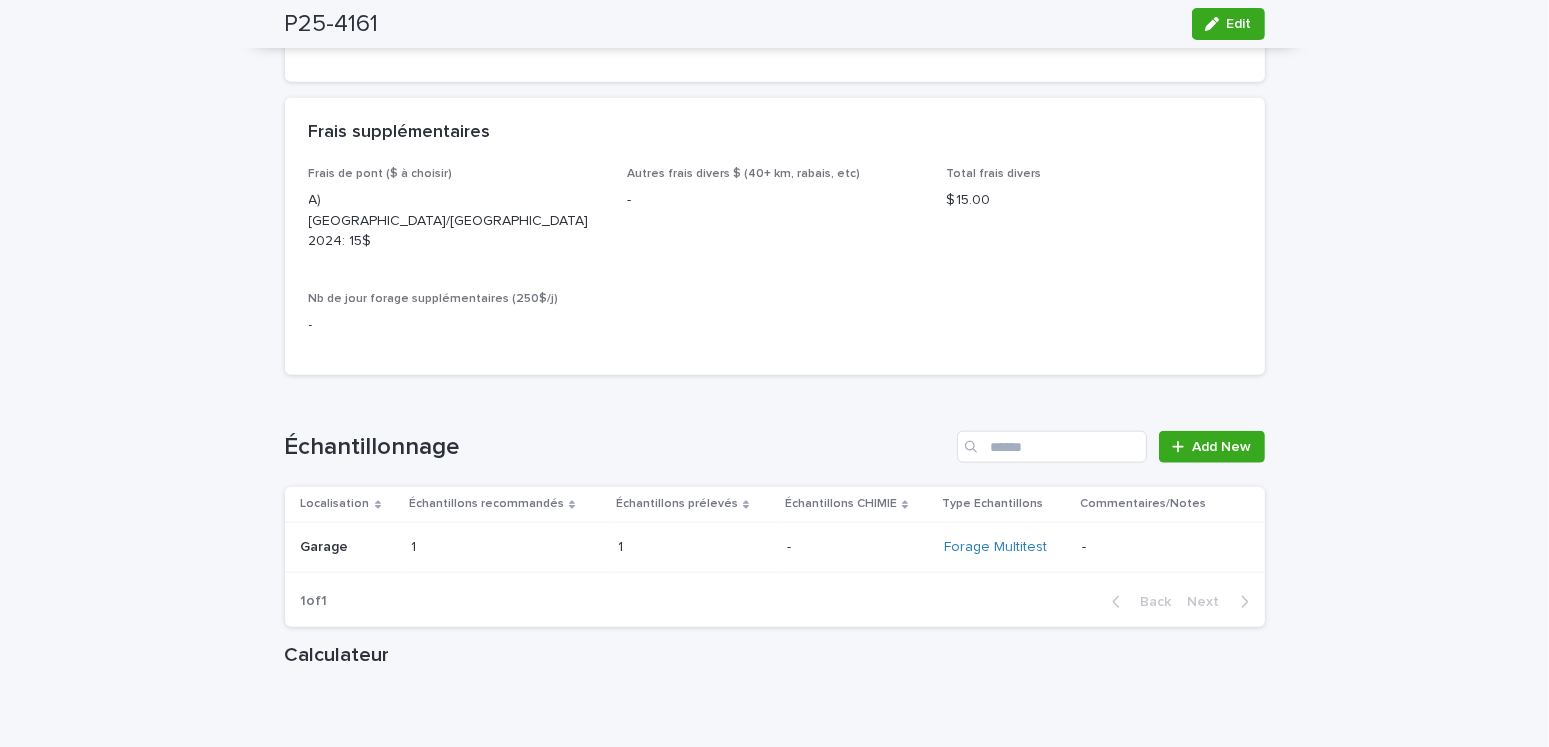 scroll, scrollTop: 2400, scrollLeft: 0, axis: vertical 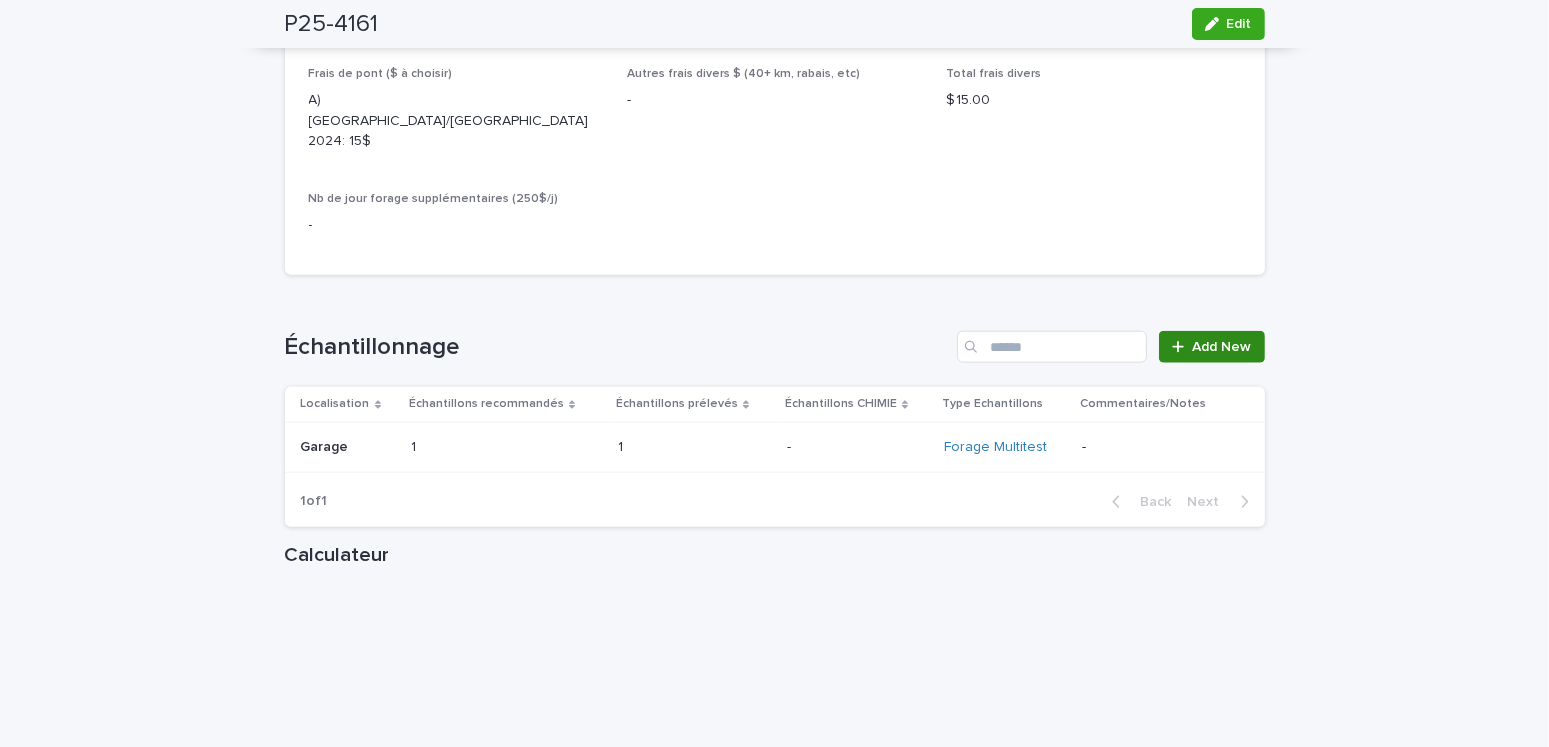 click on "Add New" at bounding box center [1222, 347] 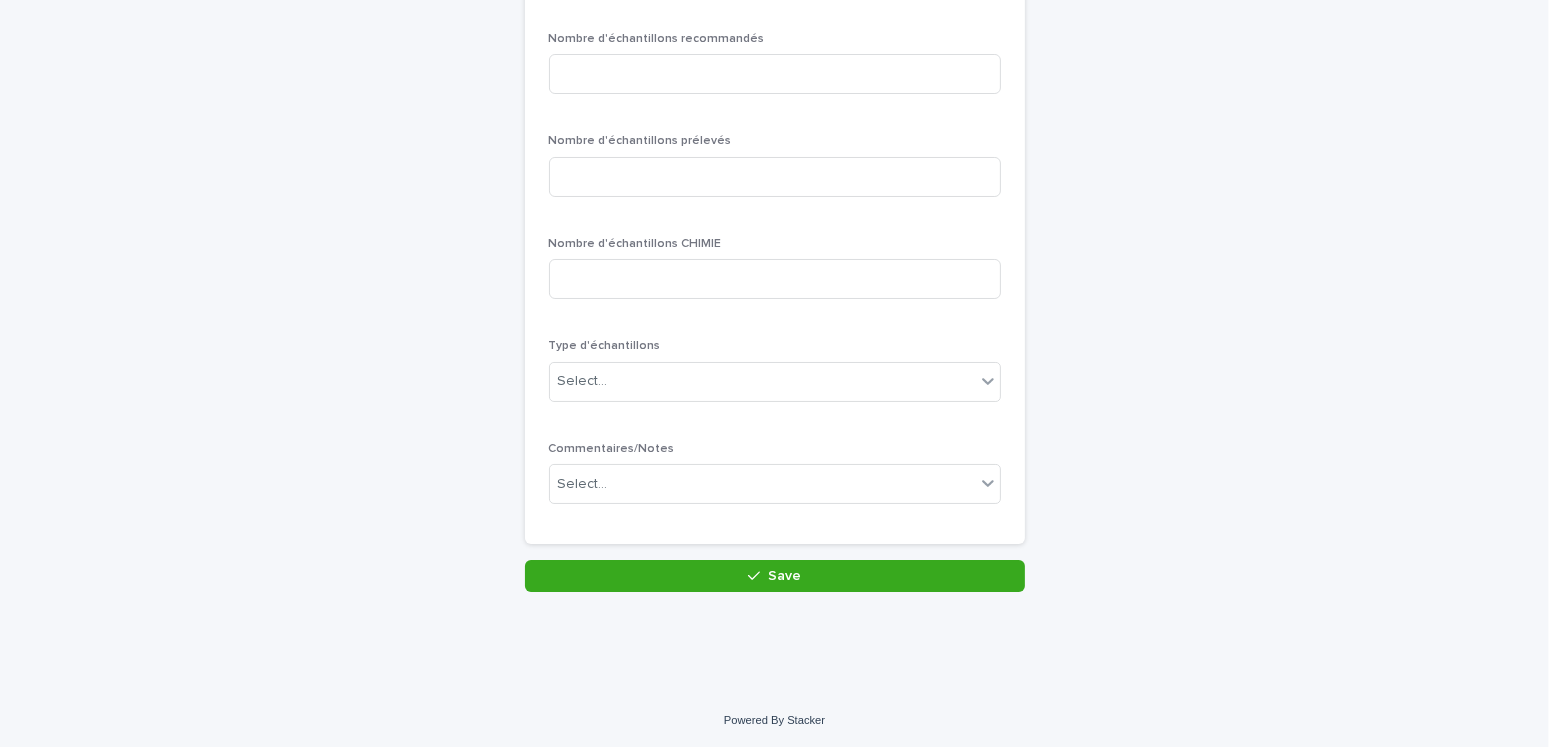 scroll, scrollTop: 0, scrollLeft: 0, axis: both 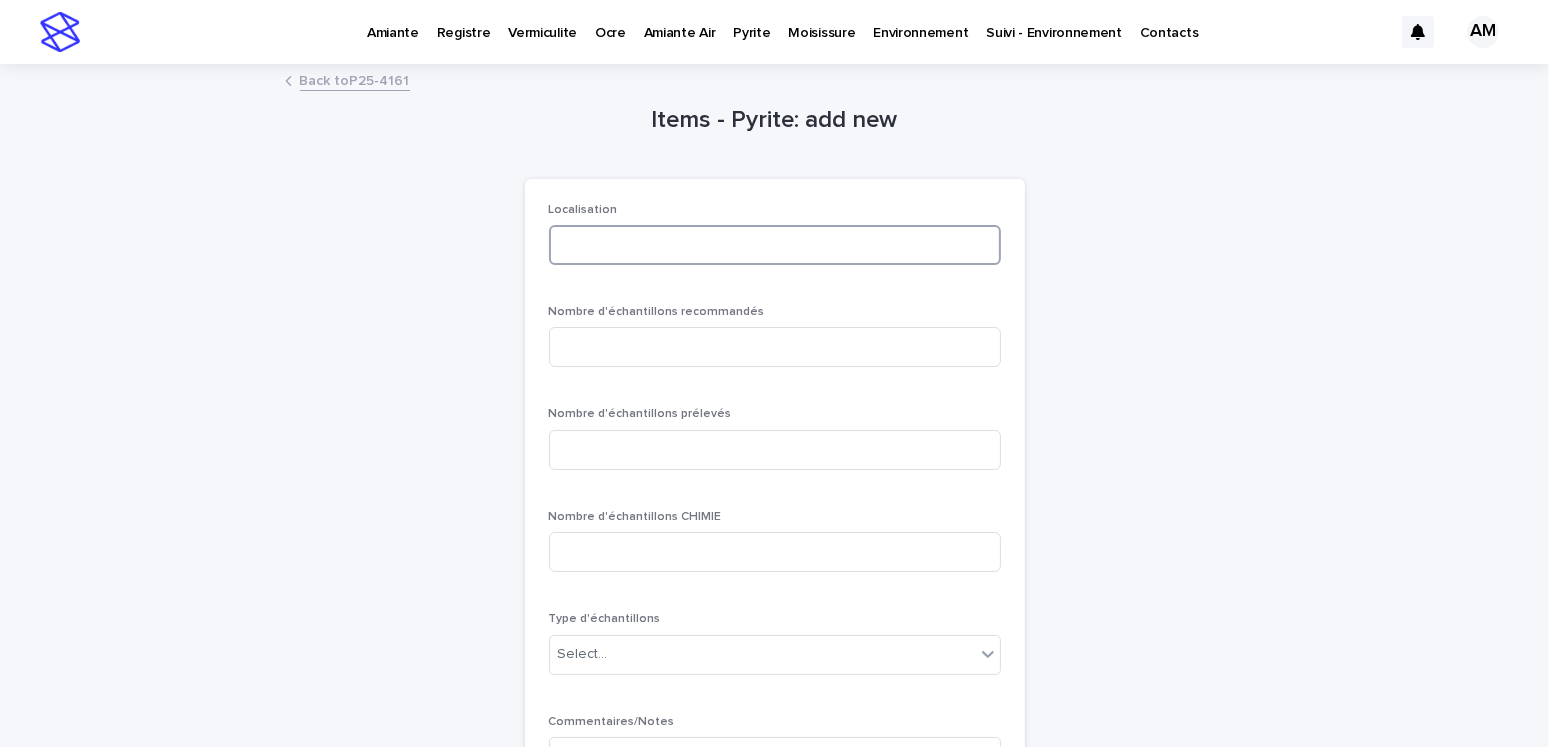 click at bounding box center [775, 245] 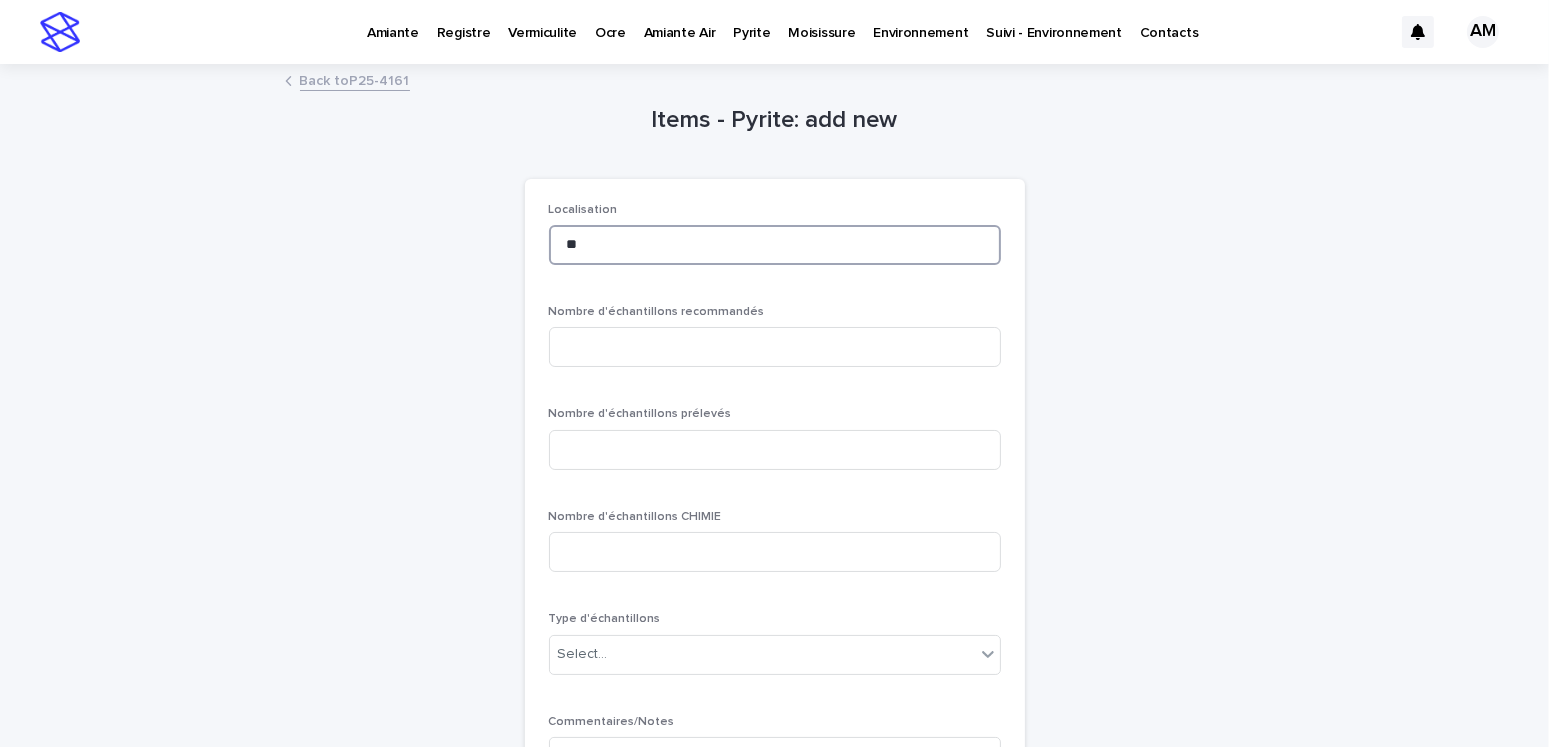 type on "*" 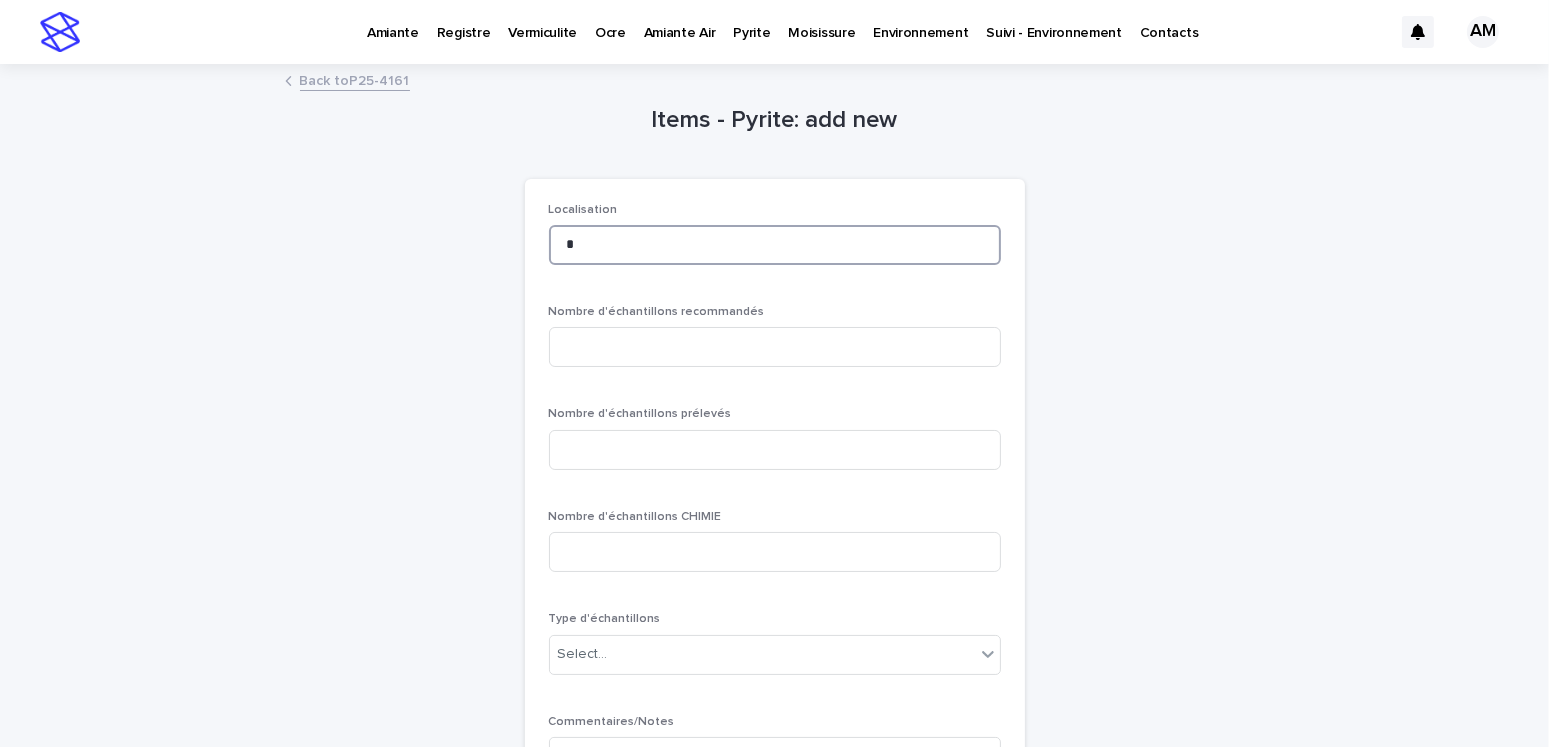 type 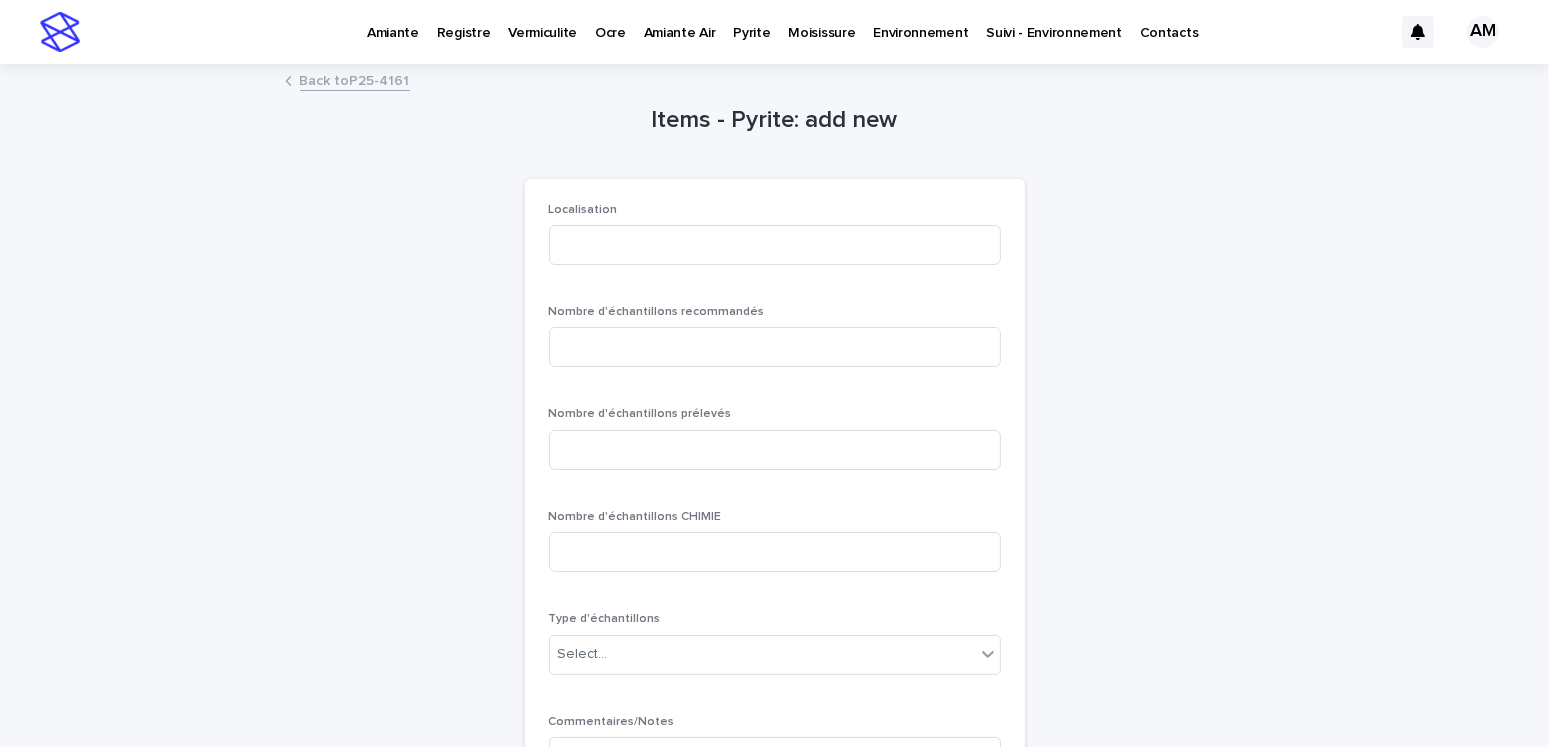 click on "Back to  P25-4161" at bounding box center [355, 79] 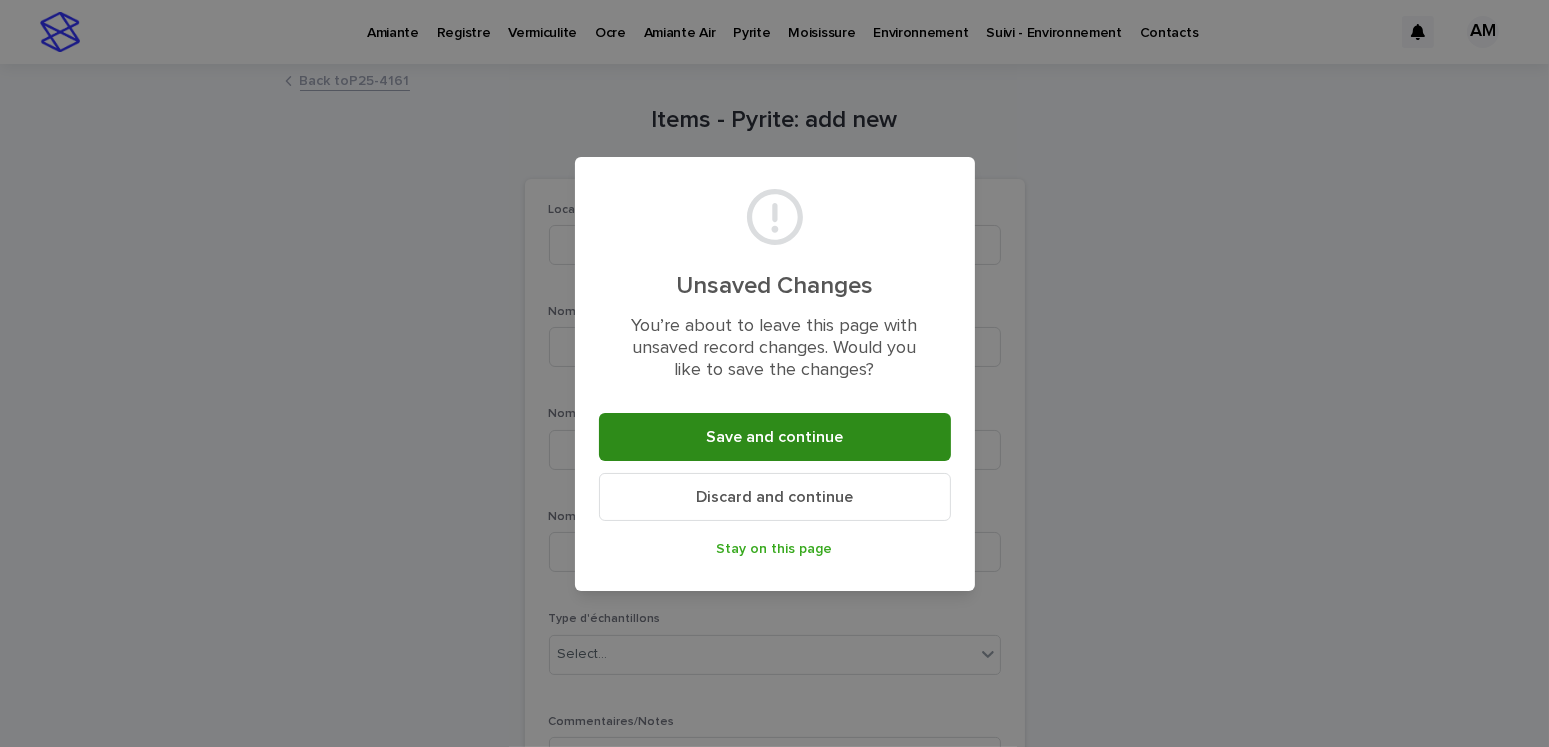click on "Save and continue" at bounding box center [775, 437] 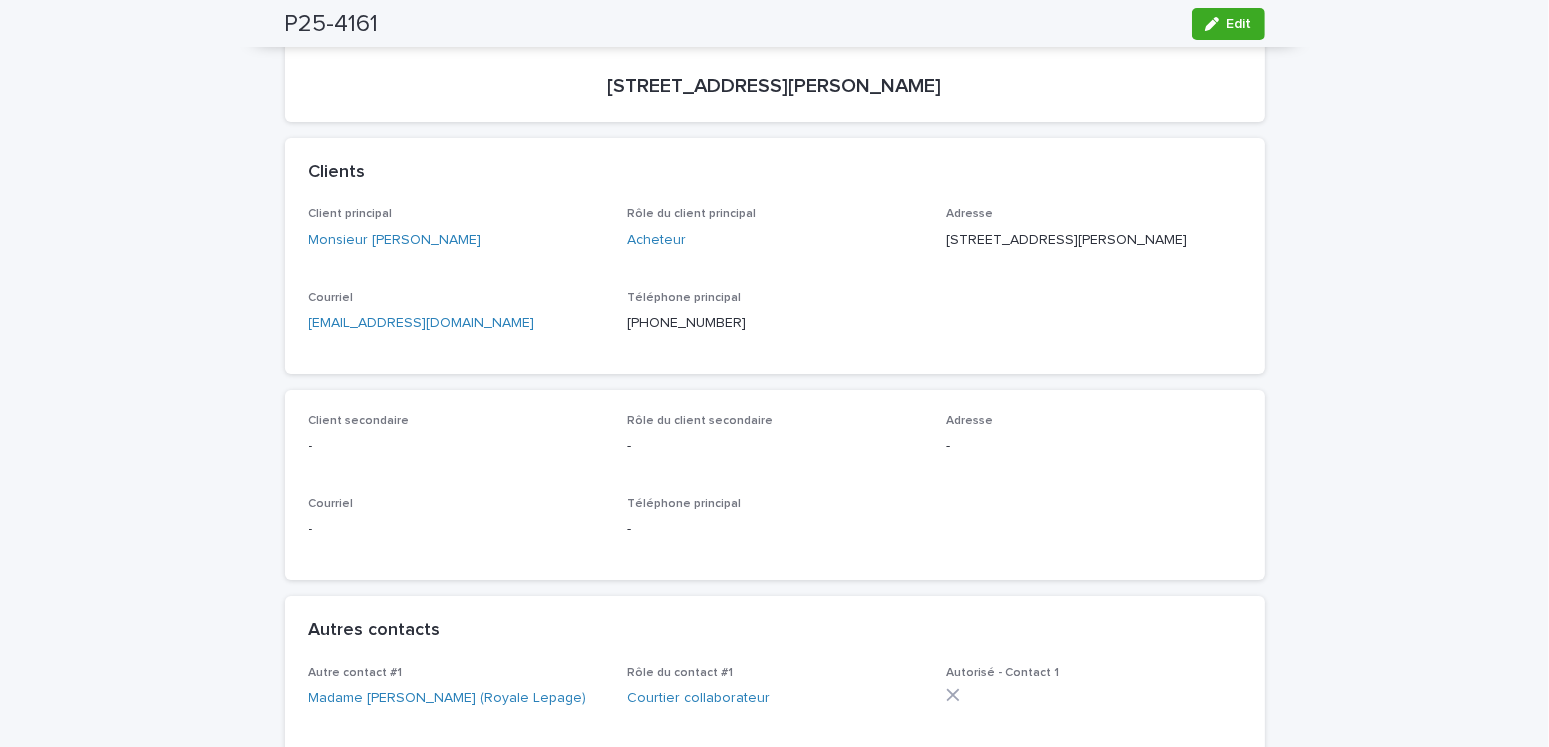 scroll, scrollTop: 0, scrollLeft: 0, axis: both 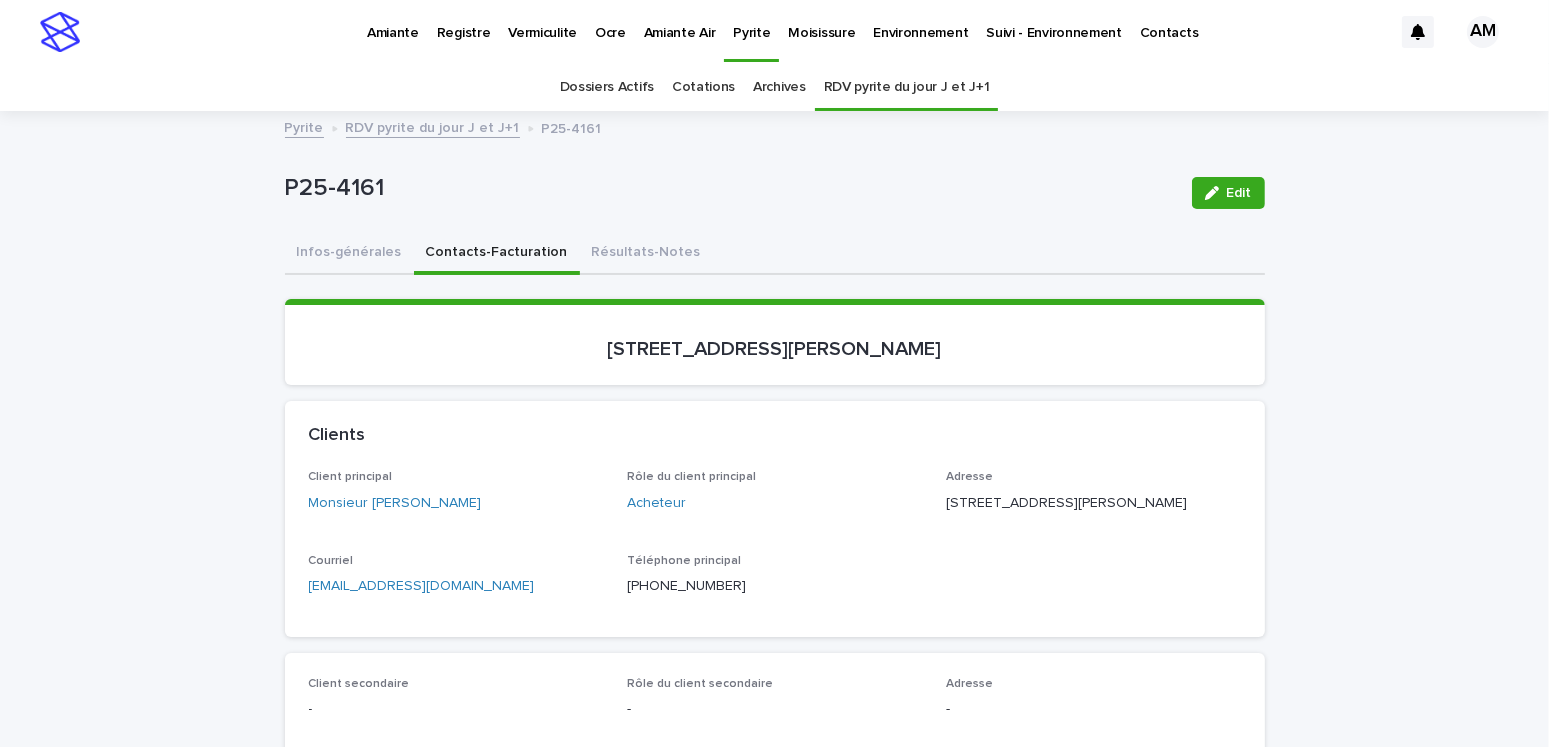 click on "RDV pyrite du jour J et J+1" at bounding box center (433, 126) 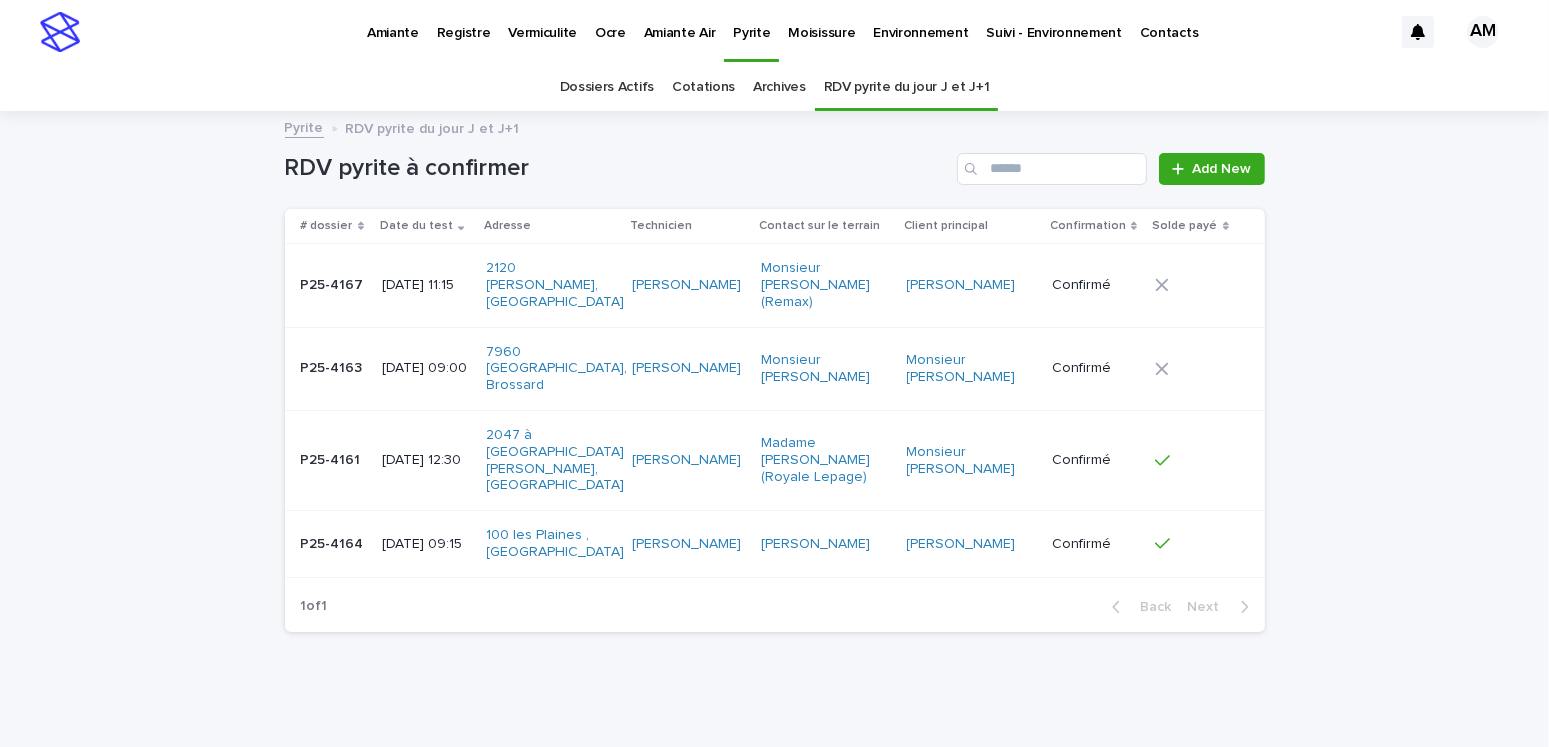 click on "2025-07-14 09:15" at bounding box center [426, 544] 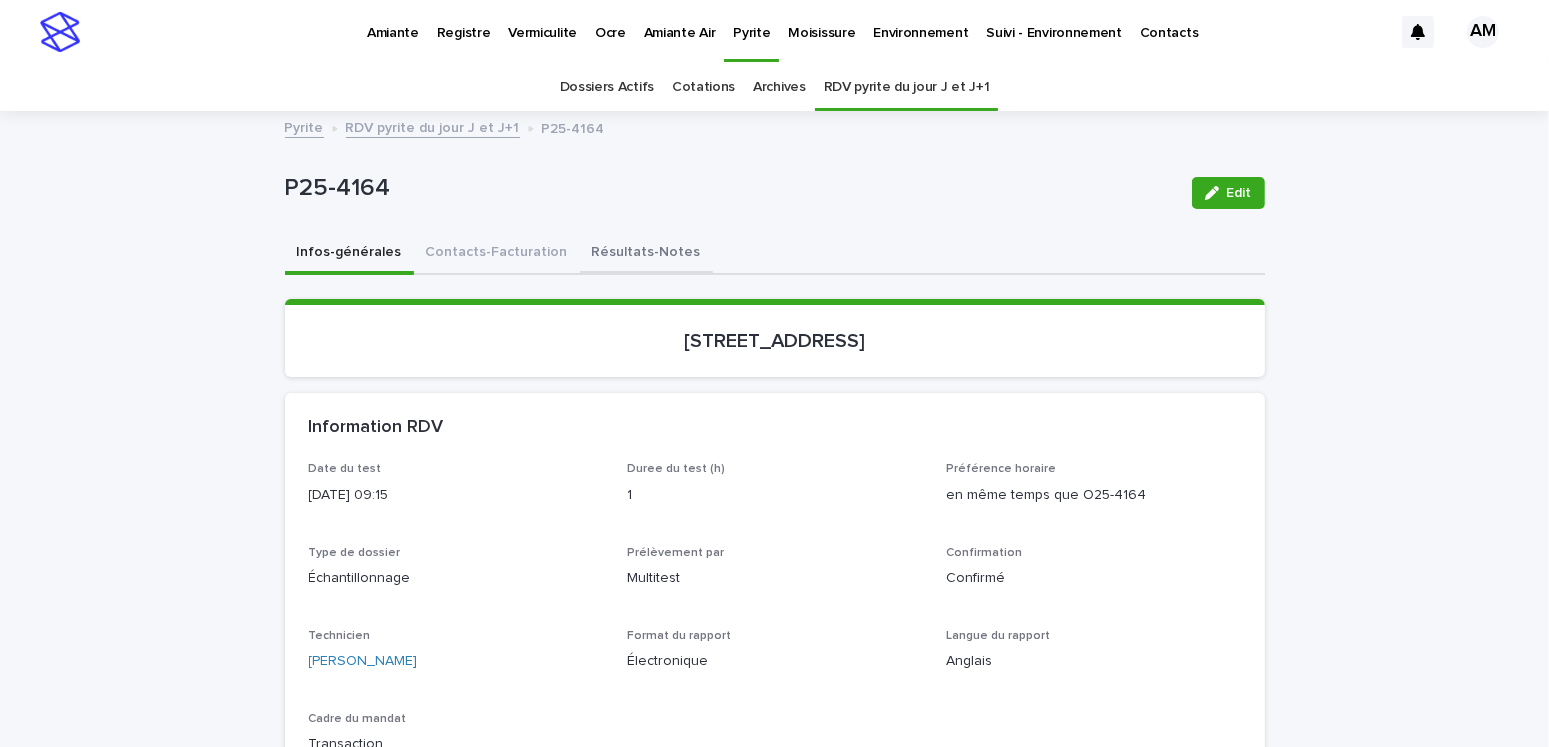 click on "Résultats-Notes" at bounding box center (646, 254) 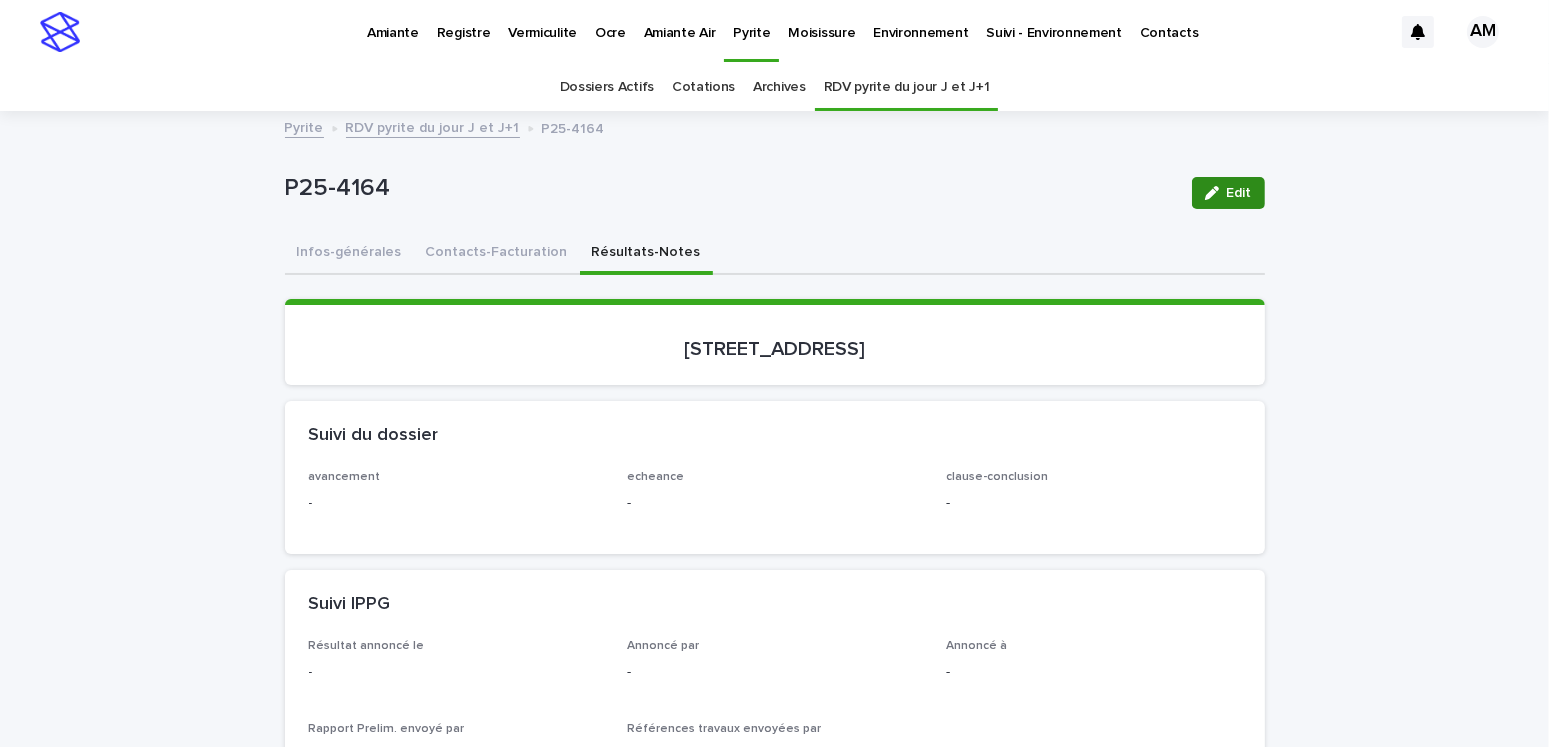 click on "Edit" at bounding box center [1239, 193] 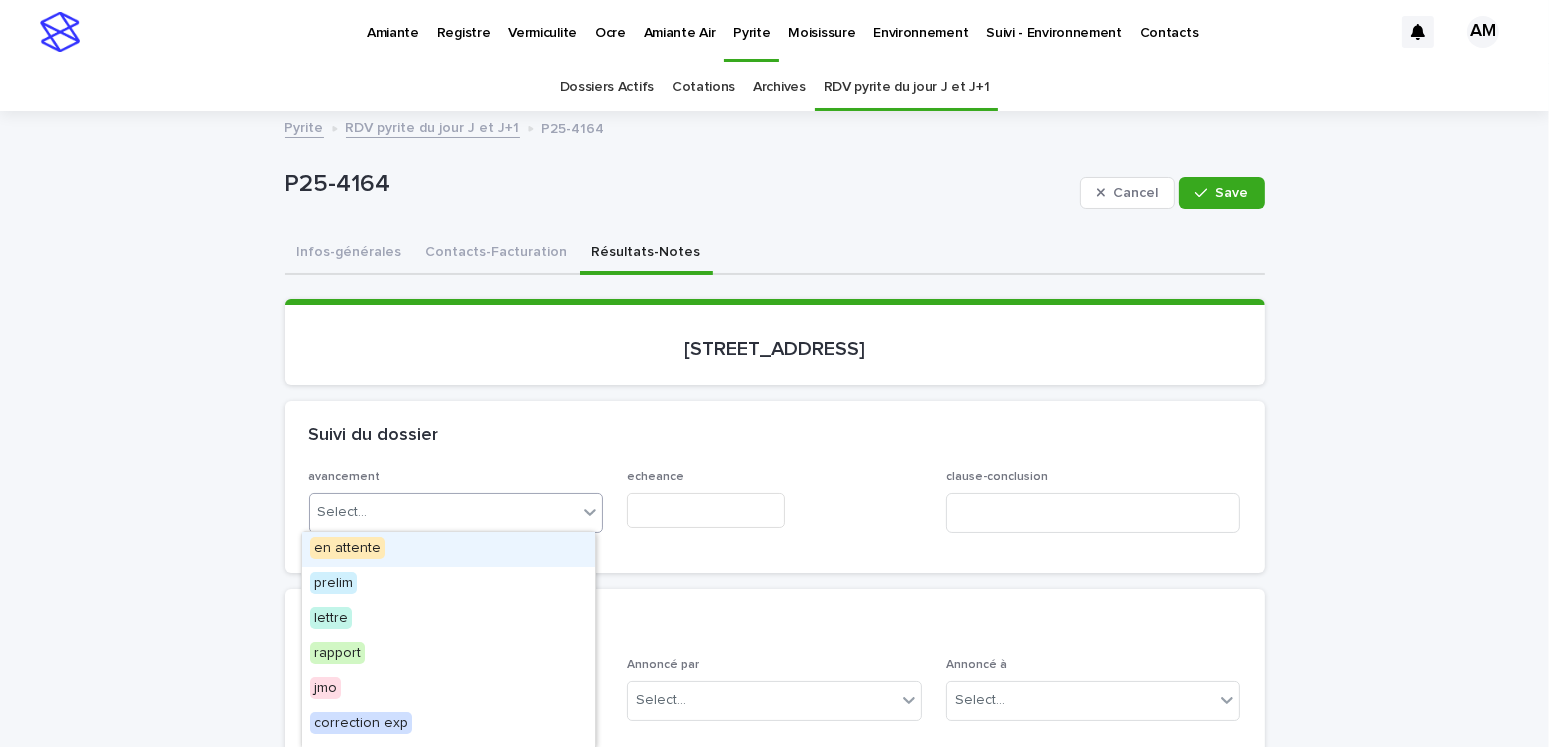 click on "Select..." at bounding box center [444, 512] 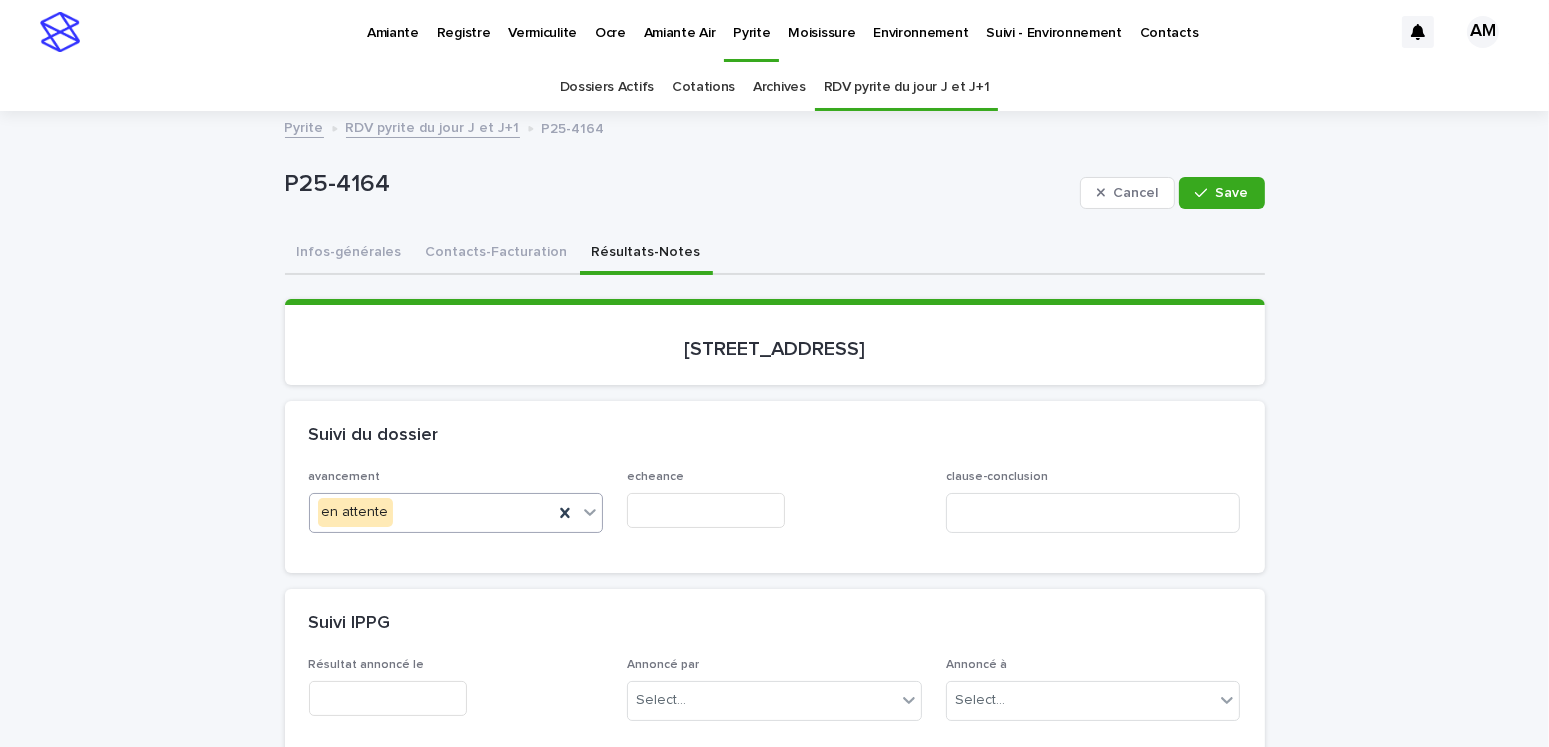 click at bounding box center (706, 510) 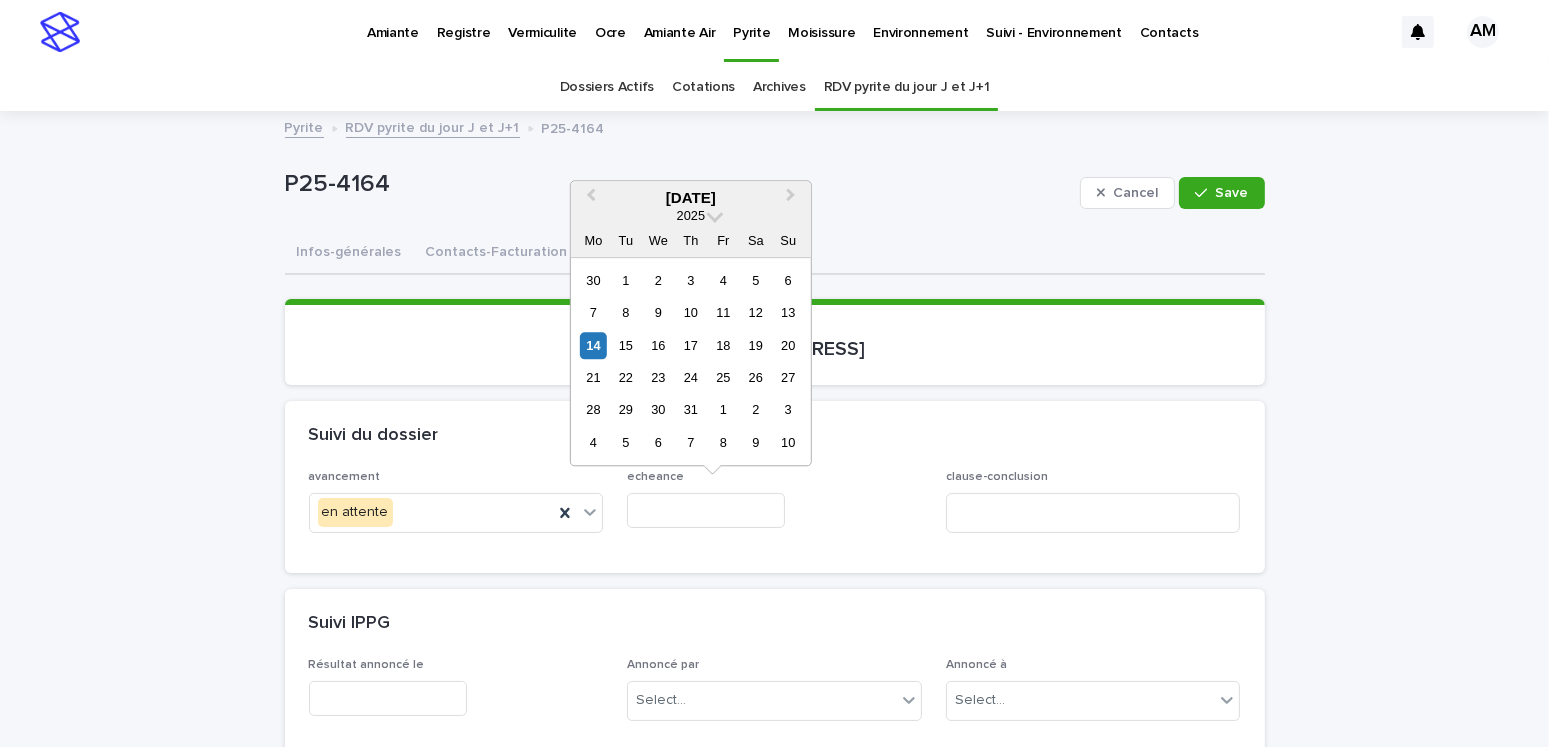 drag, startPoint x: 622, startPoint y: 338, endPoint x: 689, endPoint y: 371, distance: 74.68601 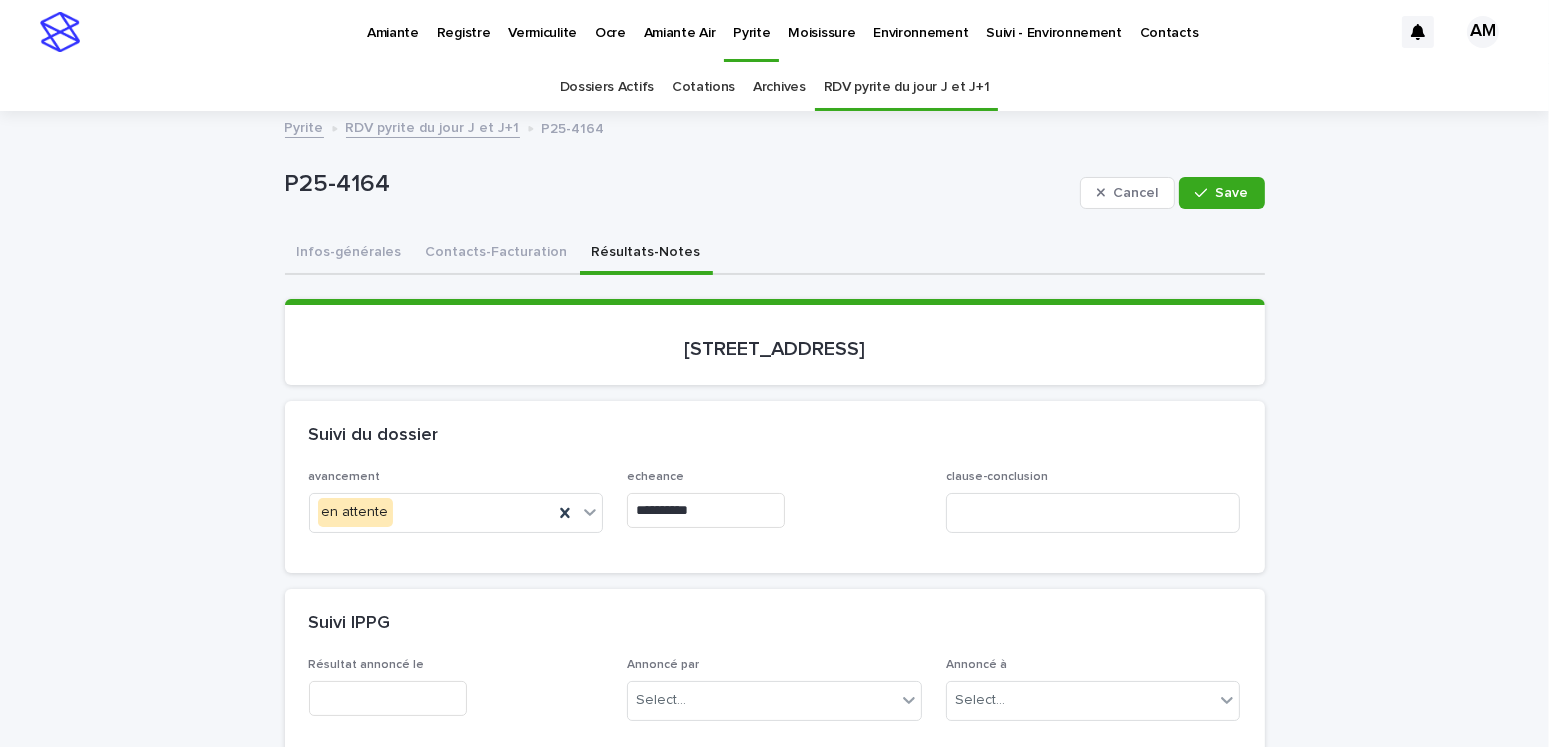 scroll, scrollTop: 300, scrollLeft: 0, axis: vertical 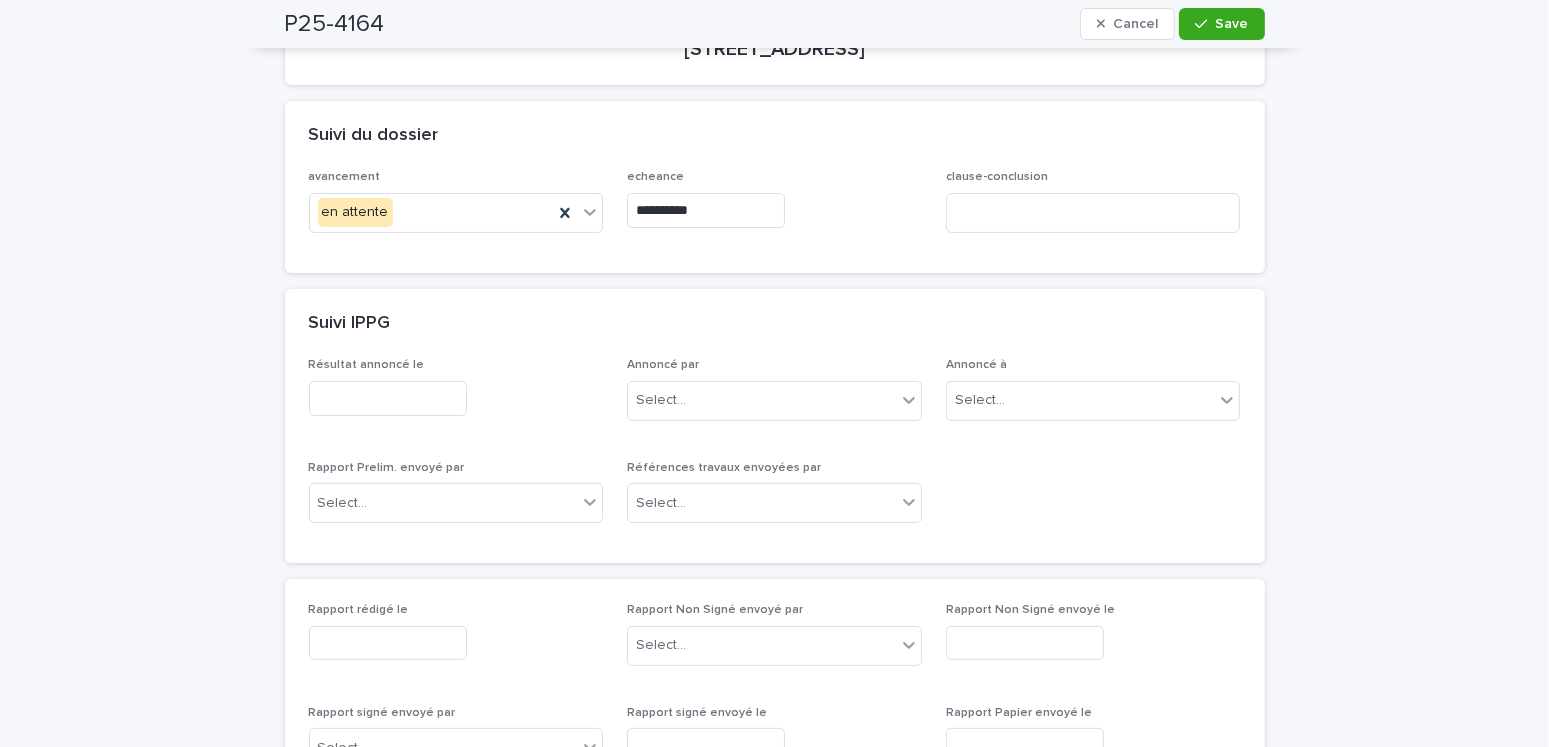 click on "Rapport rédigé le" at bounding box center [456, 639] 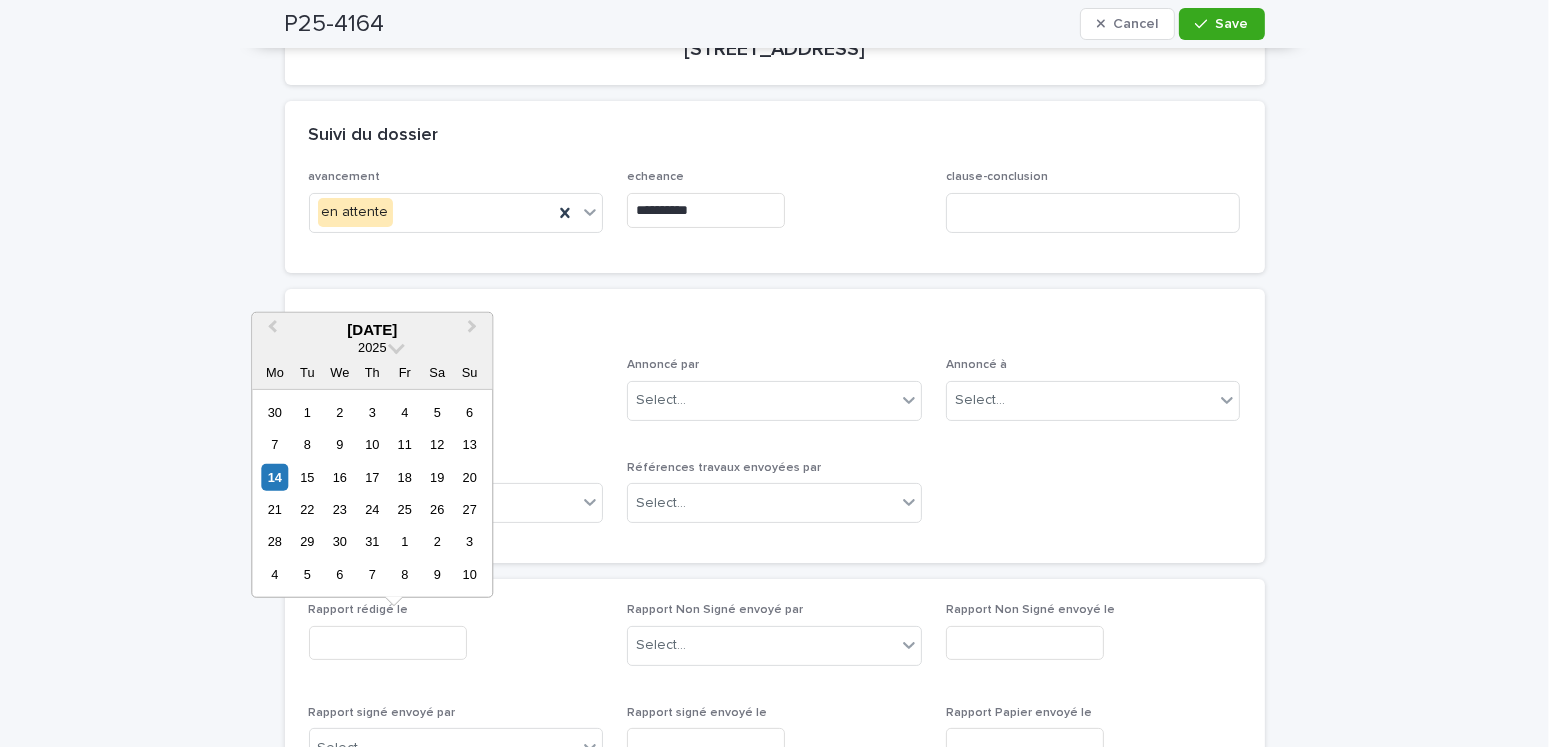 click at bounding box center [388, 643] 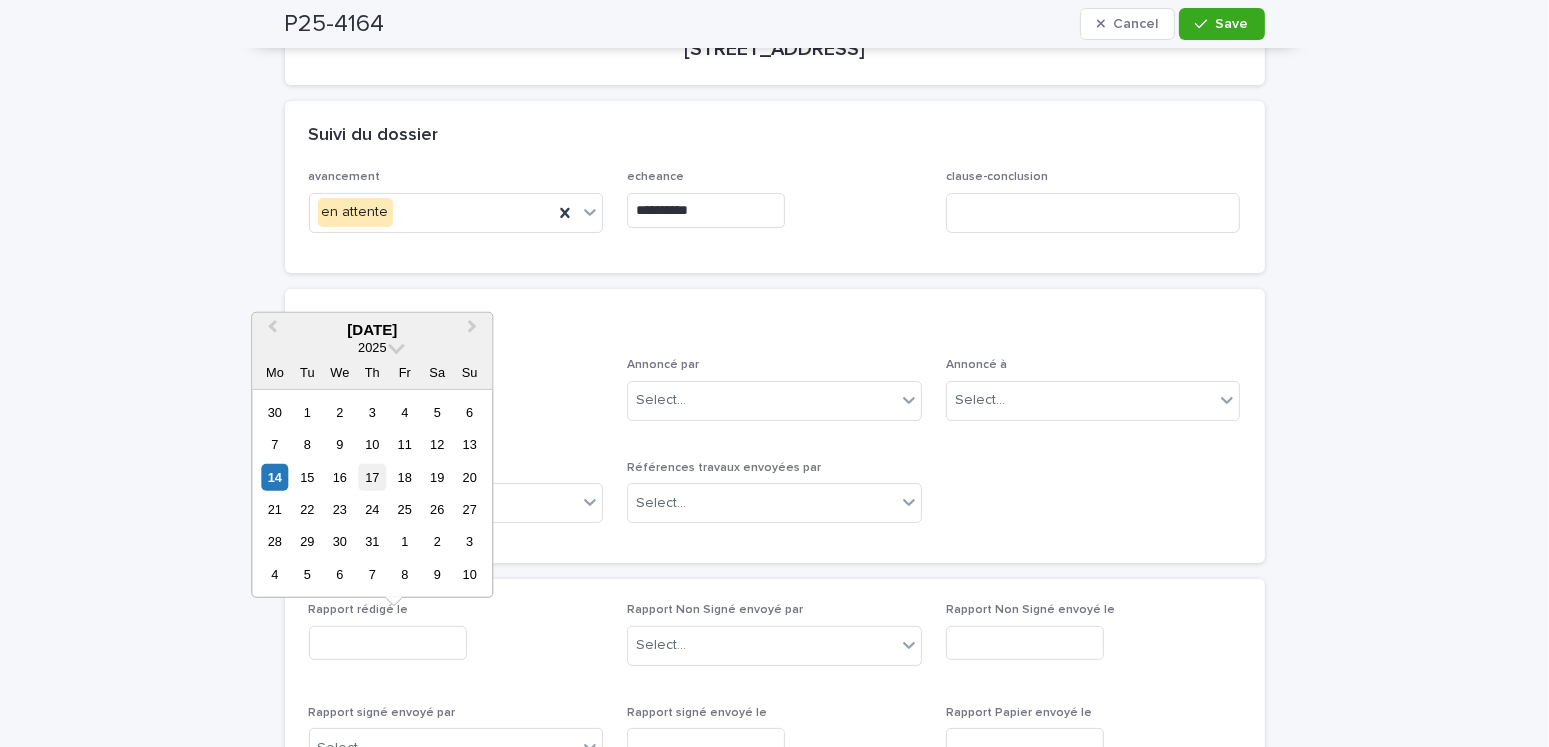 click on "17" at bounding box center (372, 476) 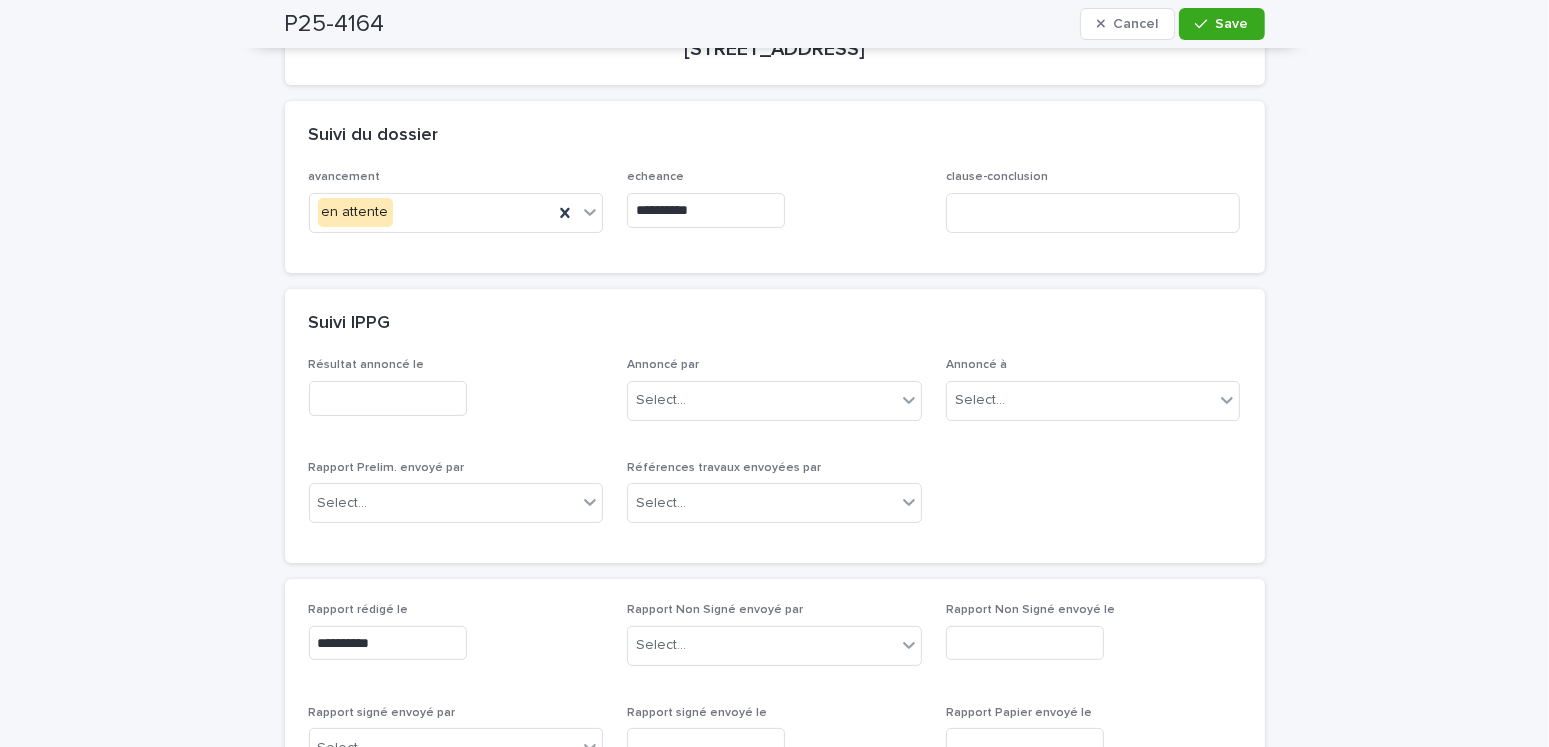 scroll, scrollTop: 0, scrollLeft: 0, axis: both 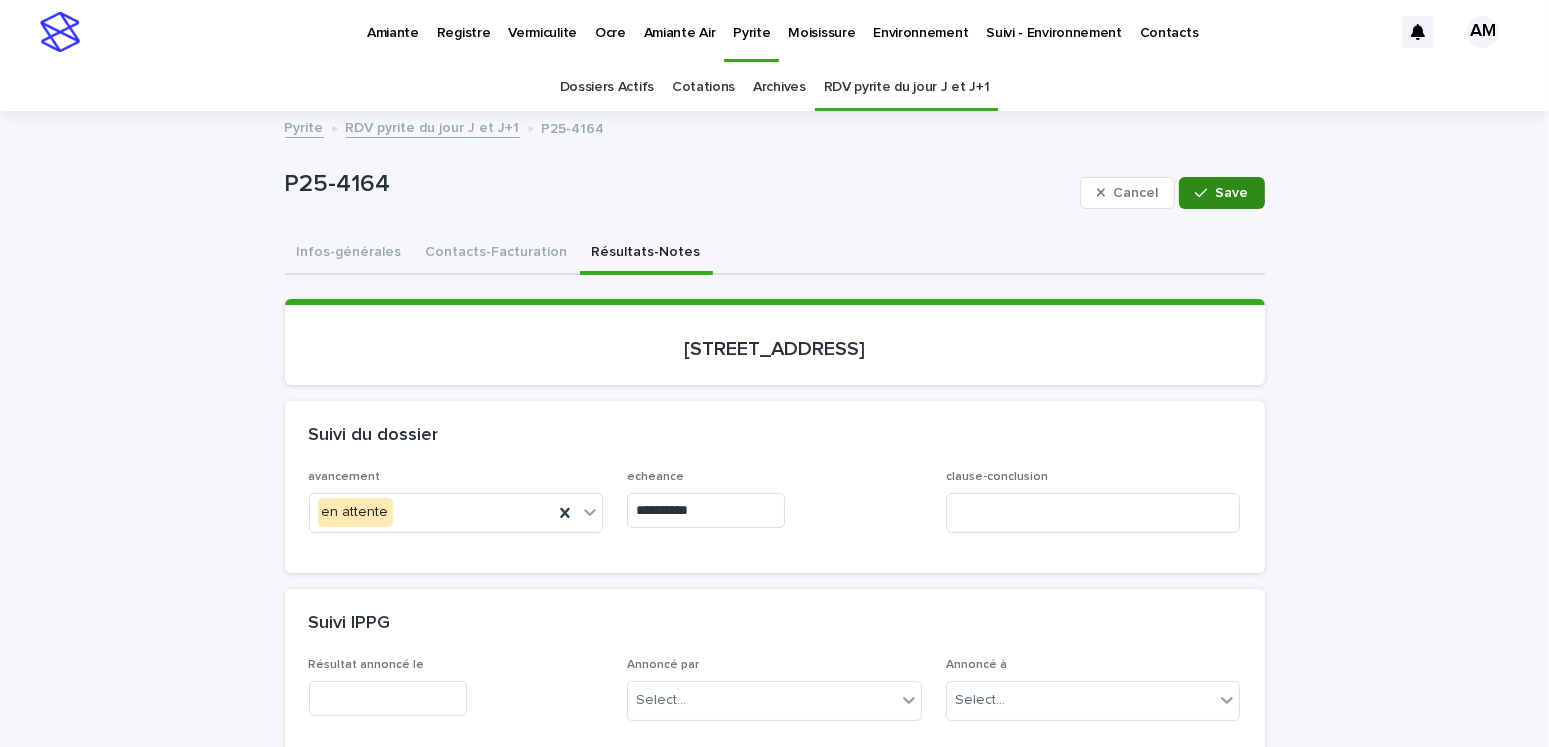 click on "Save" at bounding box center (1232, 193) 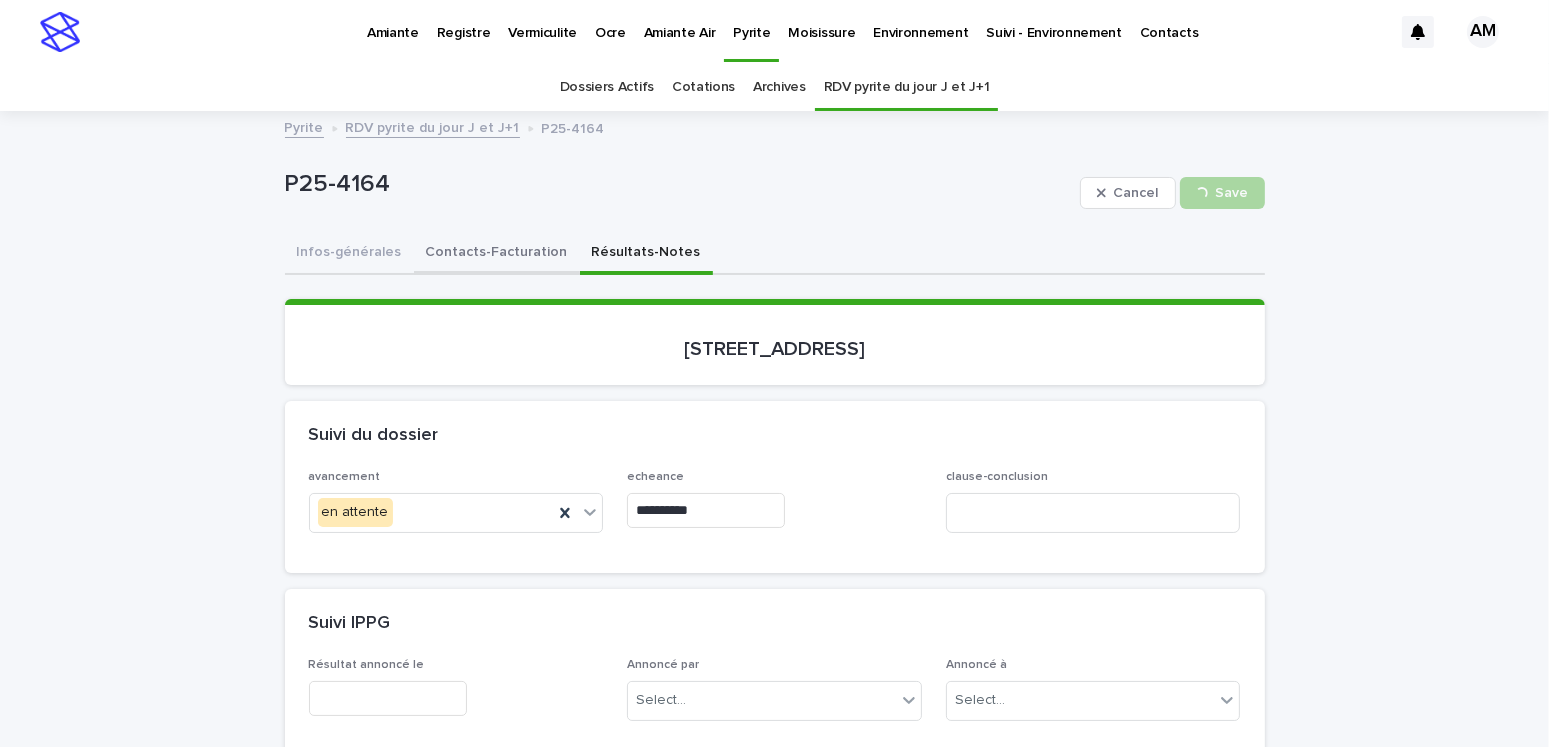 click on "Contacts-Facturation" at bounding box center (497, 254) 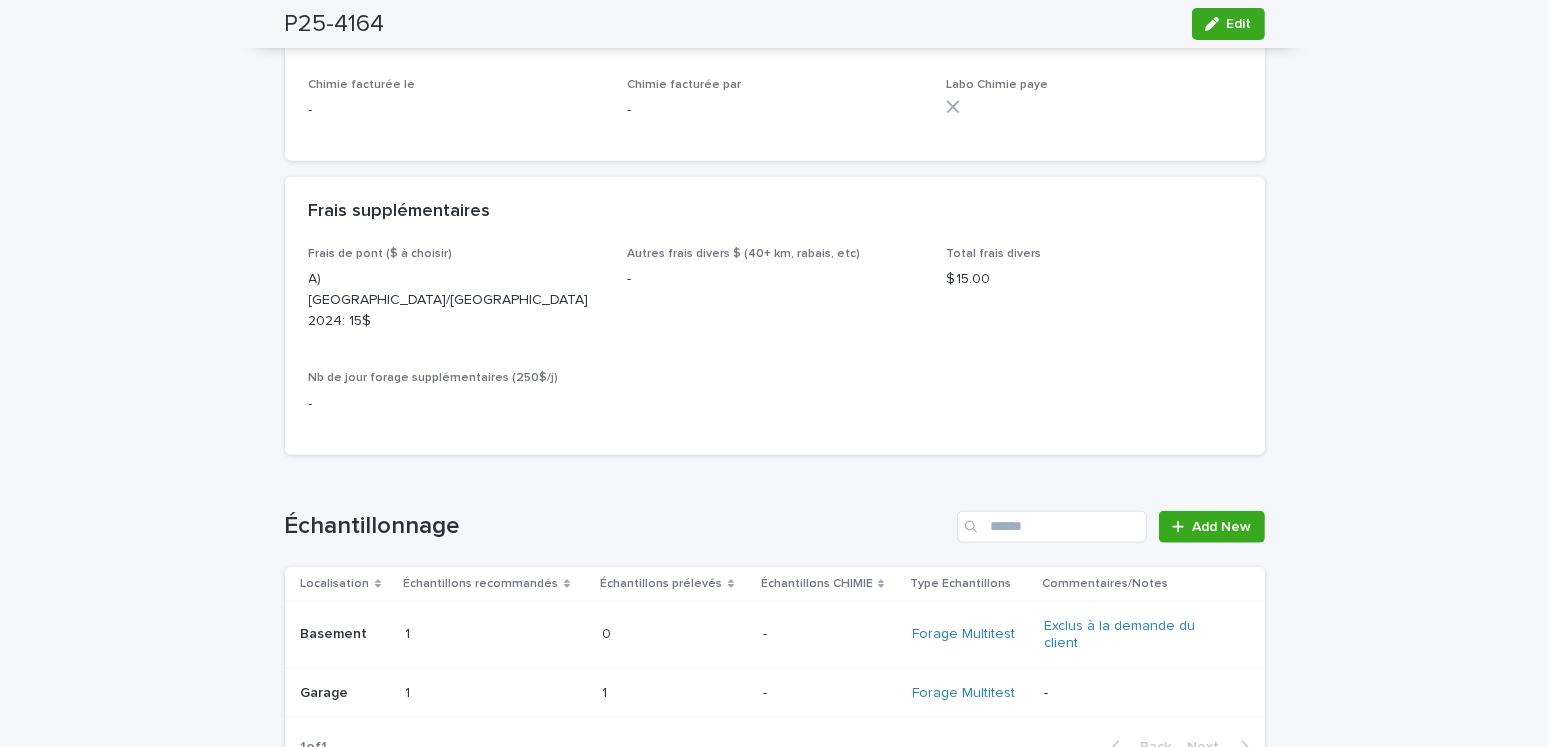 scroll, scrollTop: 2400, scrollLeft: 0, axis: vertical 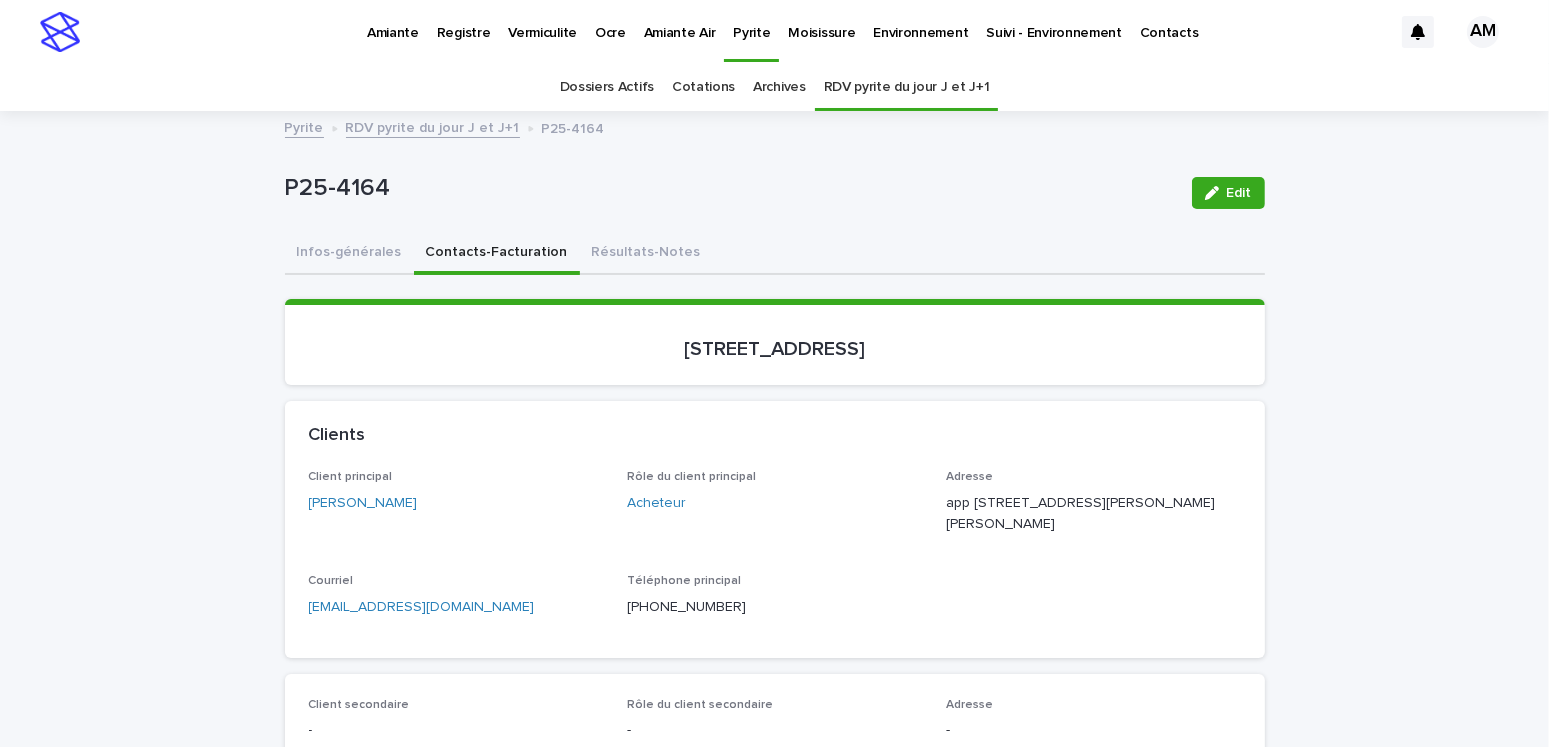 click on "RDV pyrite du jour J et J+1" at bounding box center [433, 126] 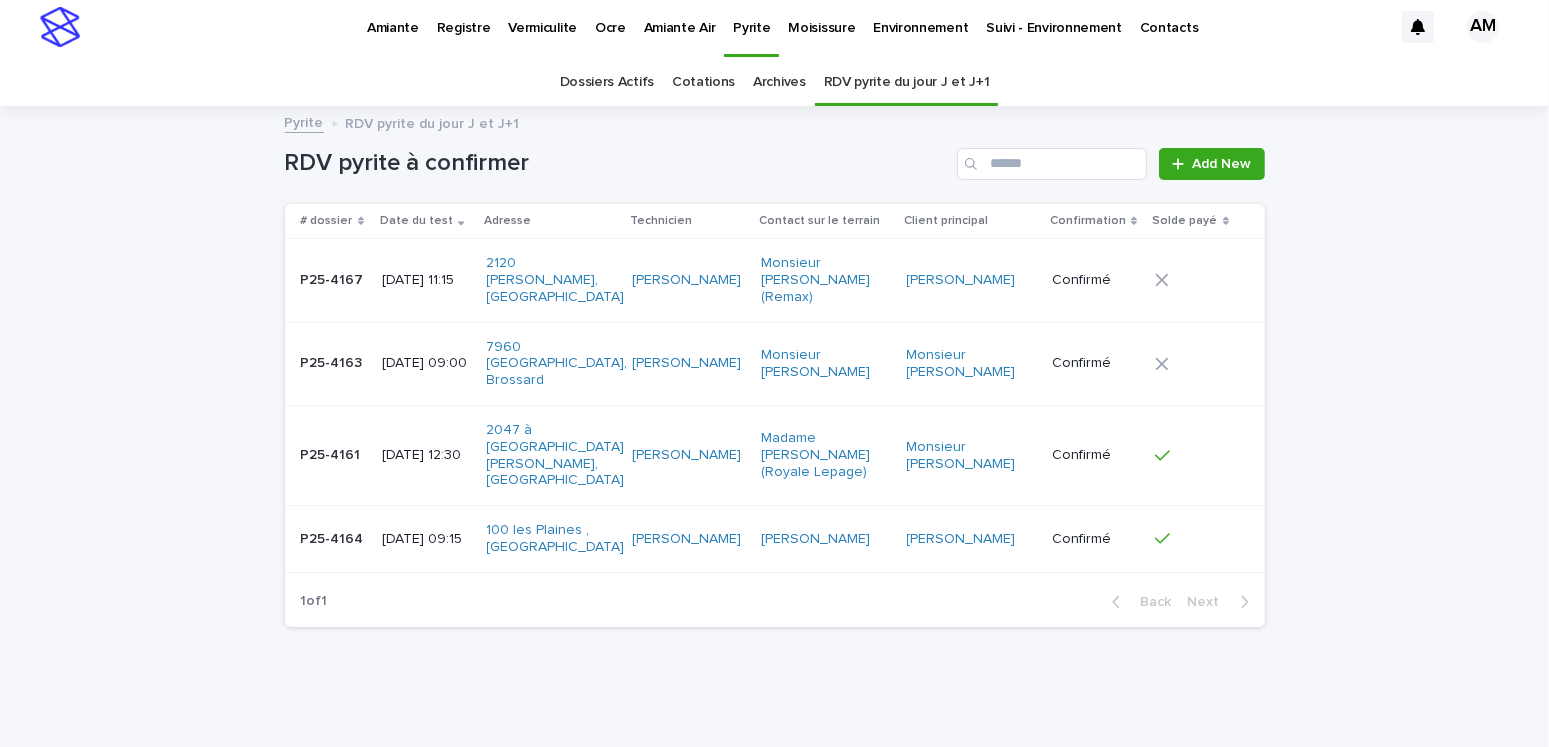 scroll, scrollTop: 0, scrollLeft: 0, axis: both 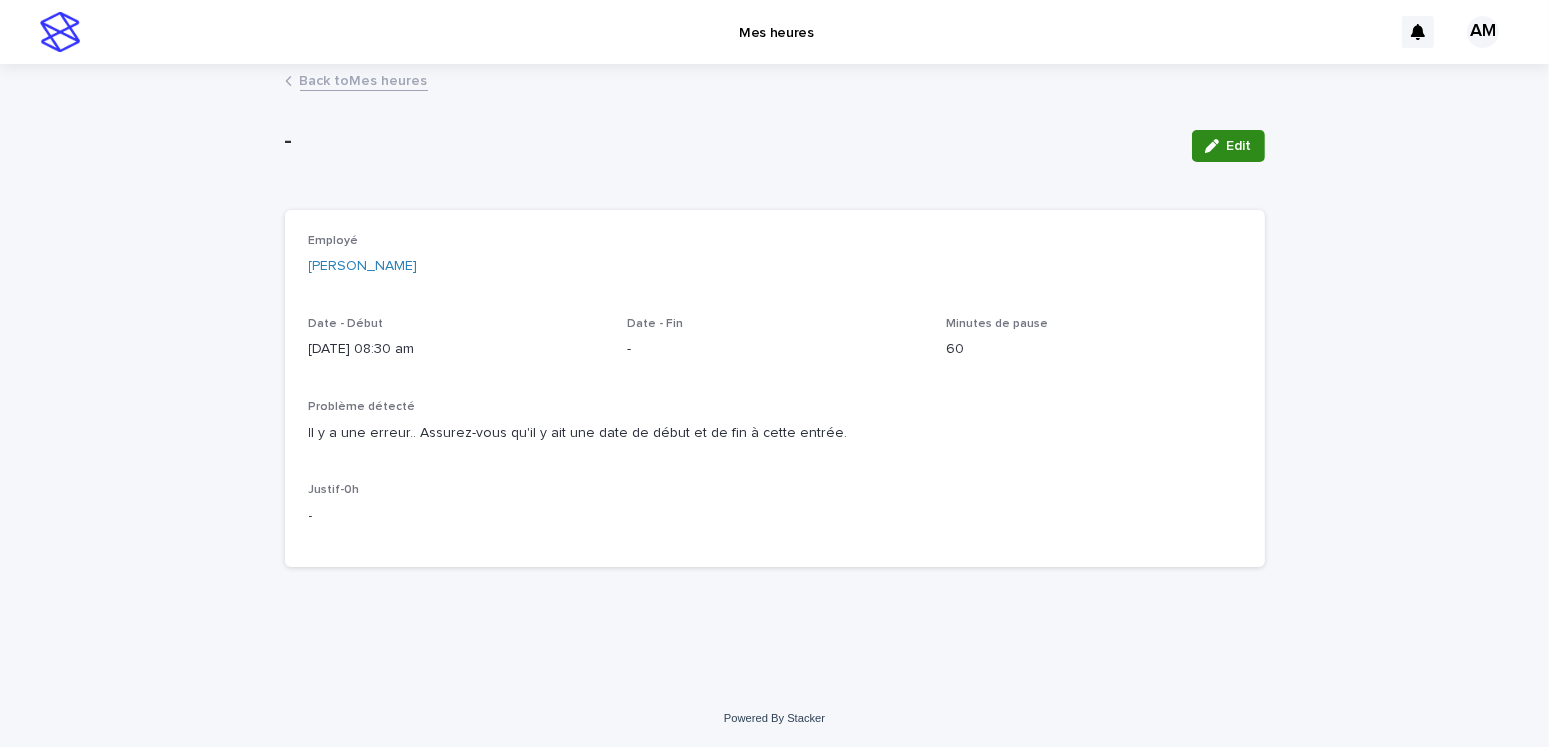 click 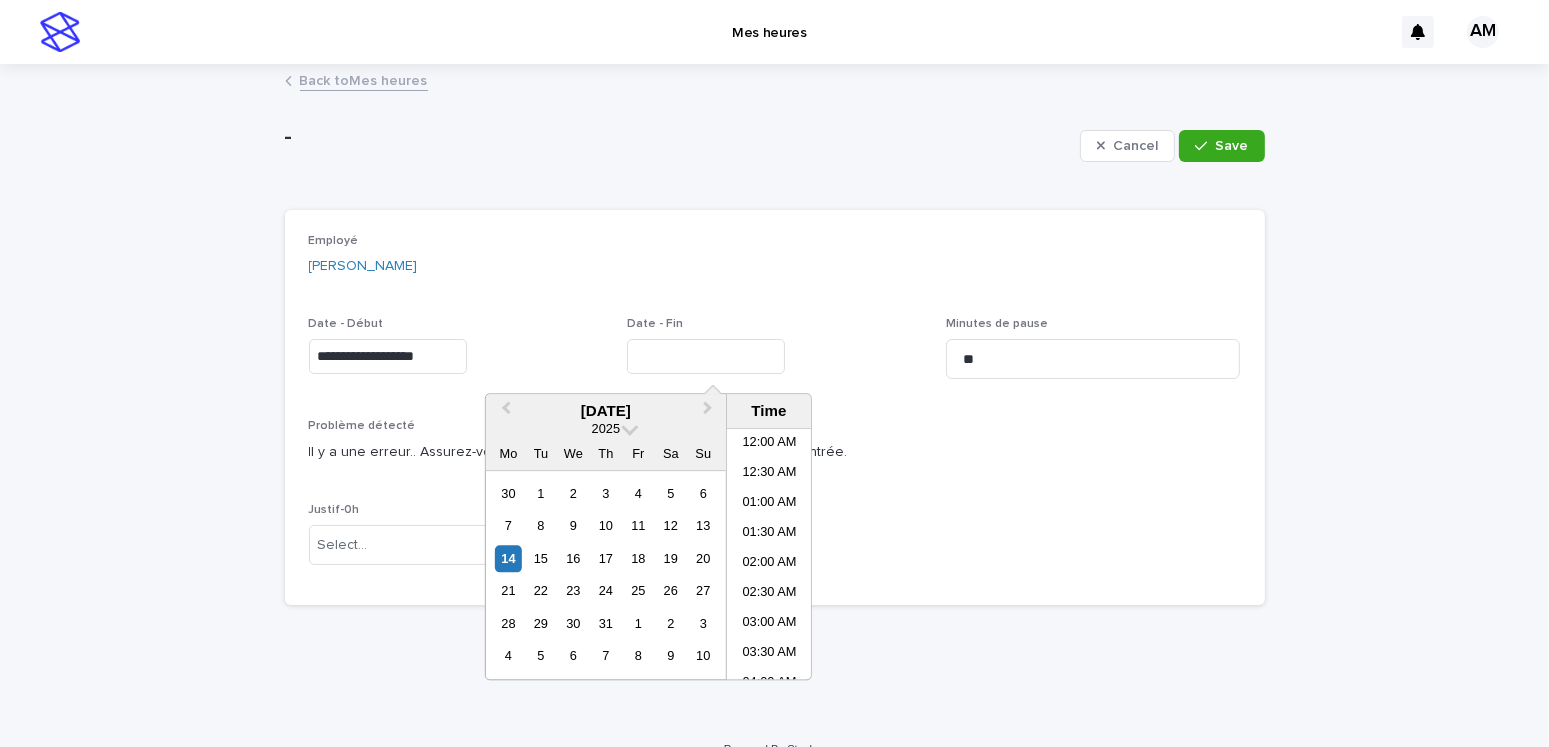 click at bounding box center [706, 356] 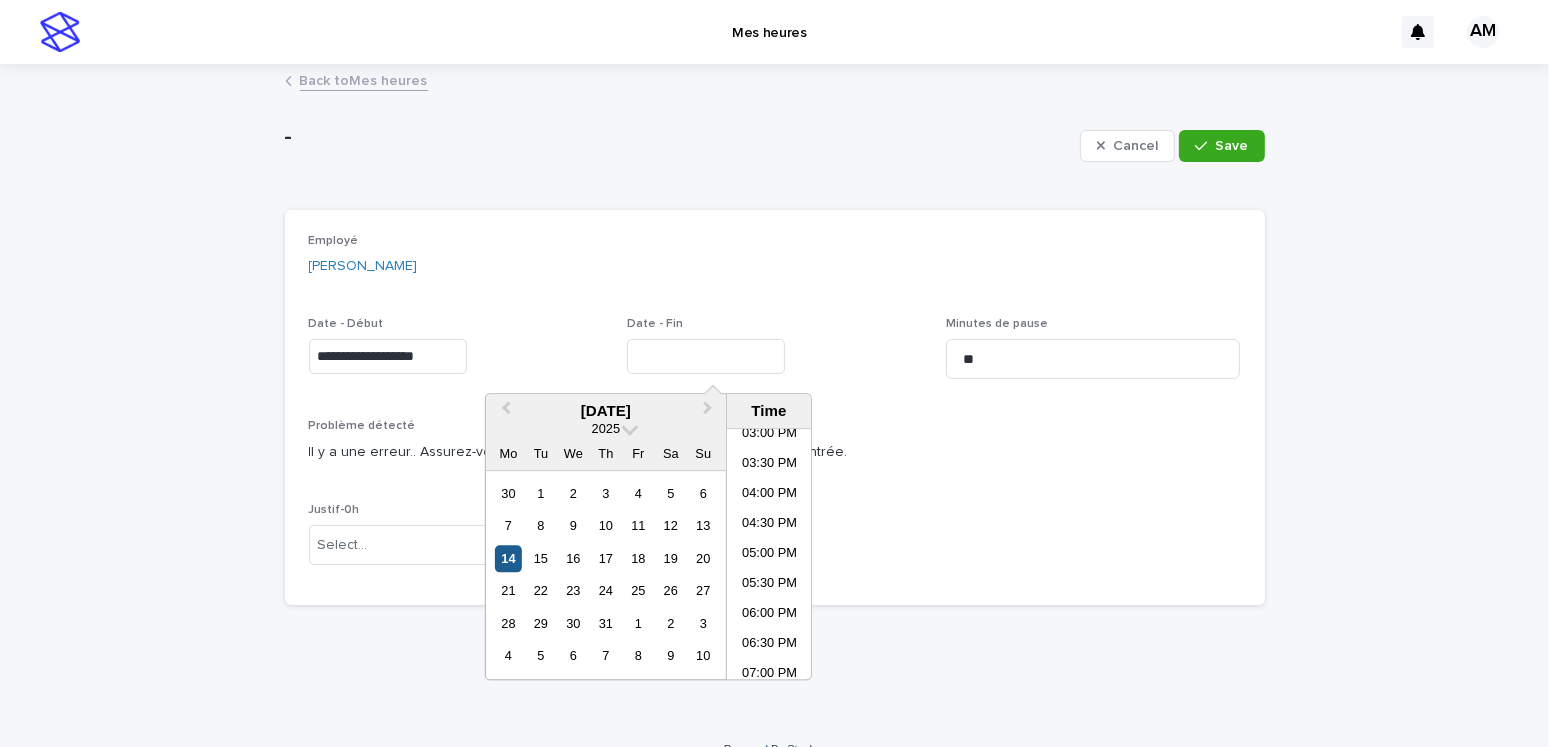 click on "14" at bounding box center [508, 558] 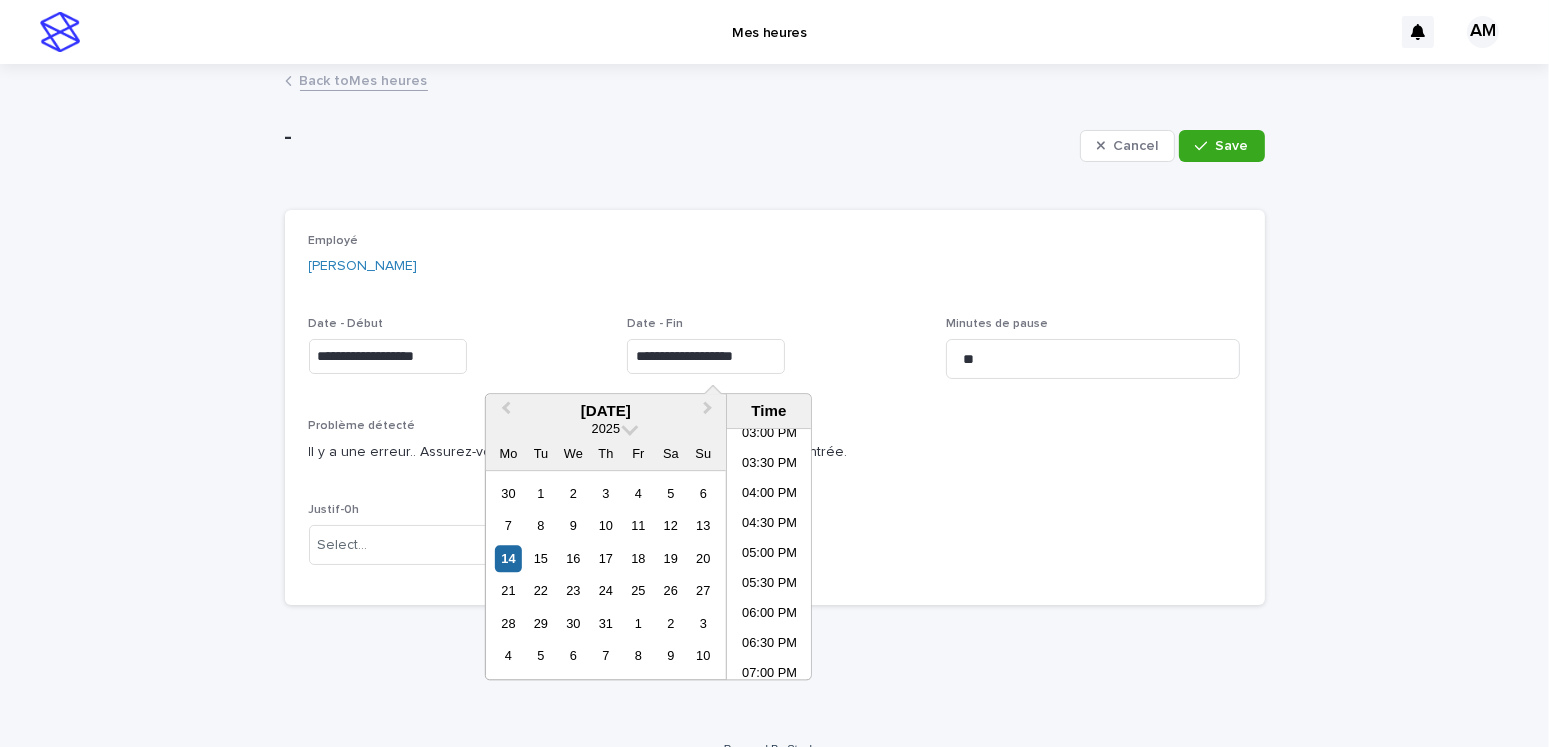 click on "**********" at bounding box center [706, 356] 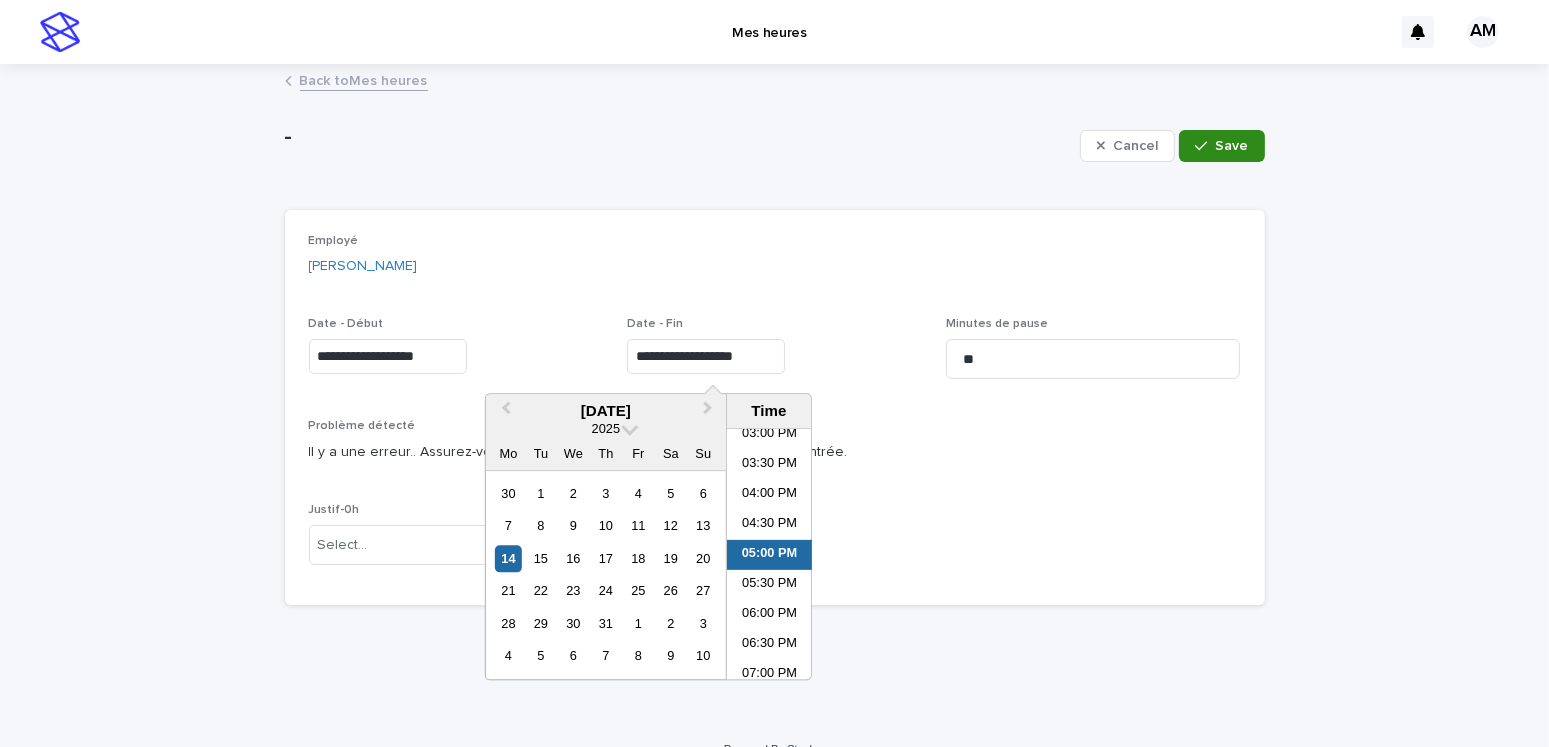 type on "**********" 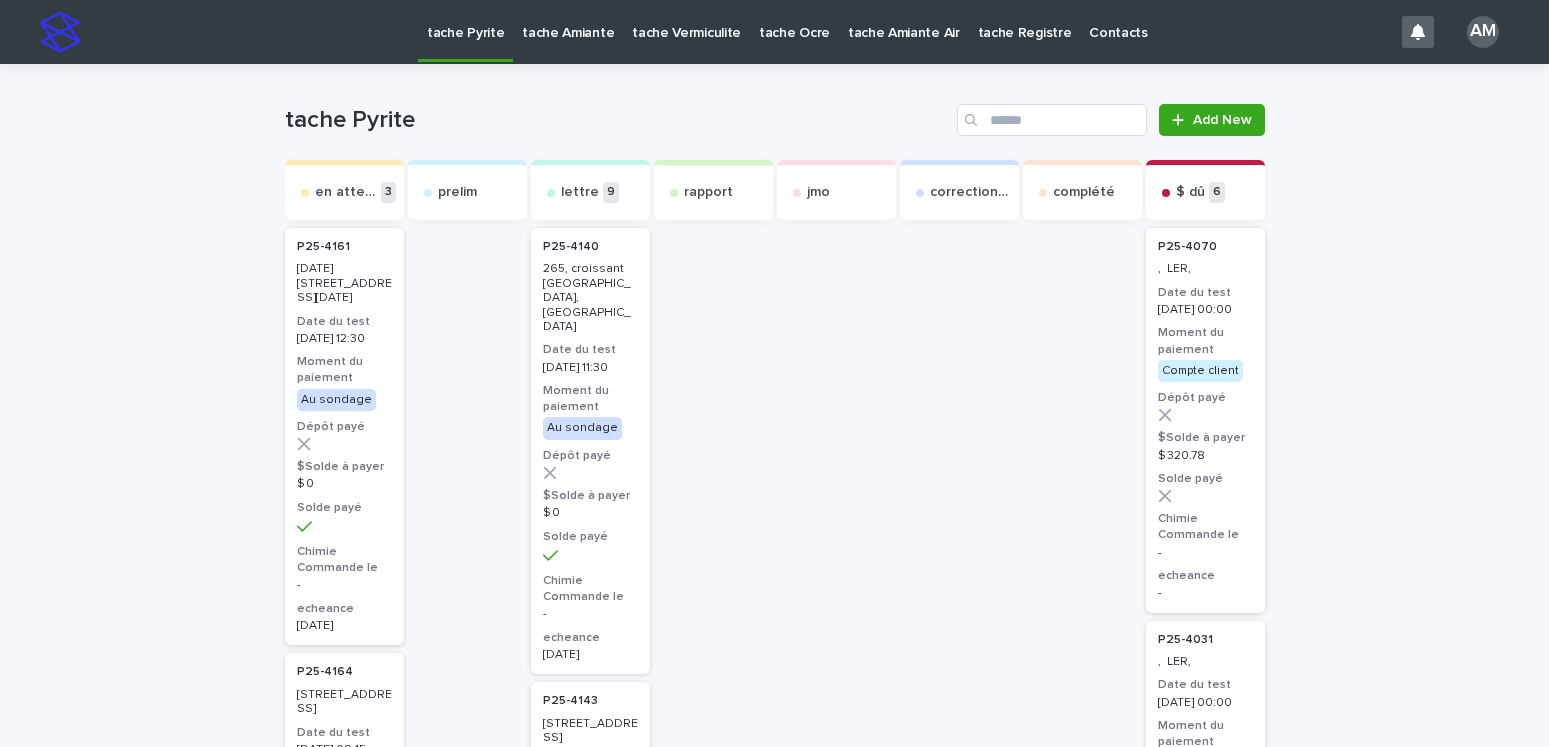 scroll, scrollTop: 0, scrollLeft: 0, axis: both 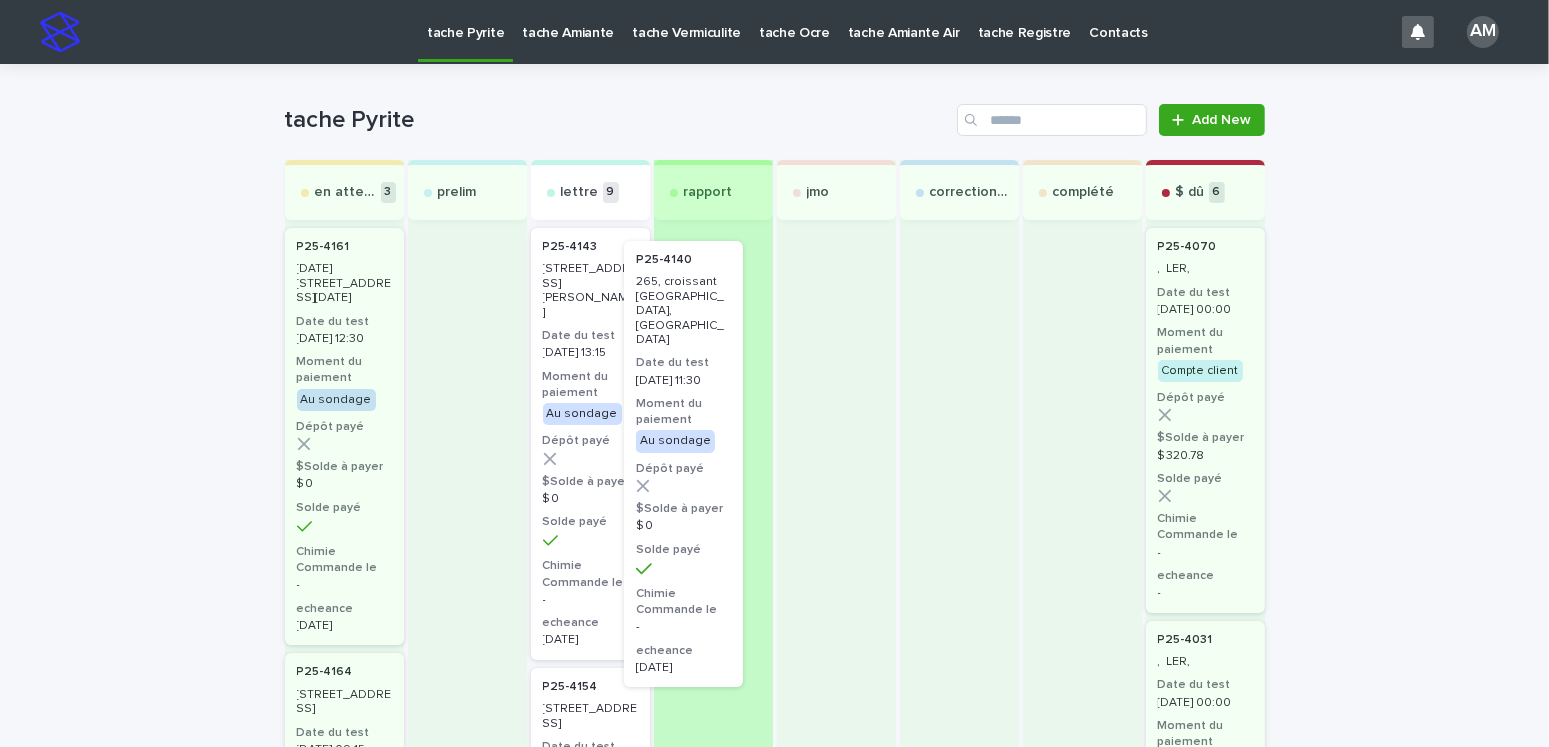 drag, startPoint x: 563, startPoint y: 313, endPoint x: 683, endPoint y: 329, distance: 121.061966 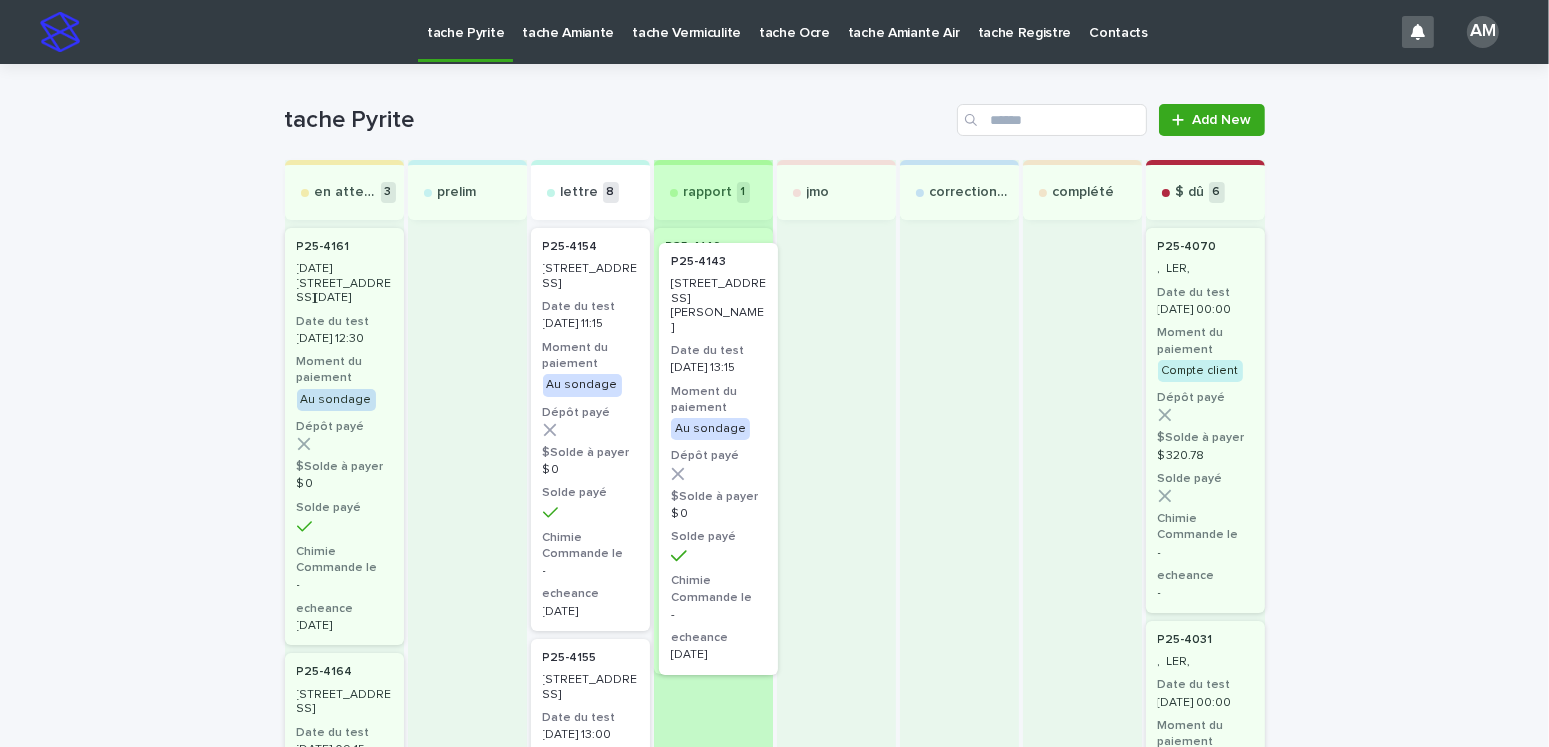 drag, startPoint x: 585, startPoint y: 333, endPoint x: 731, endPoint y: 350, distance: 146.98639 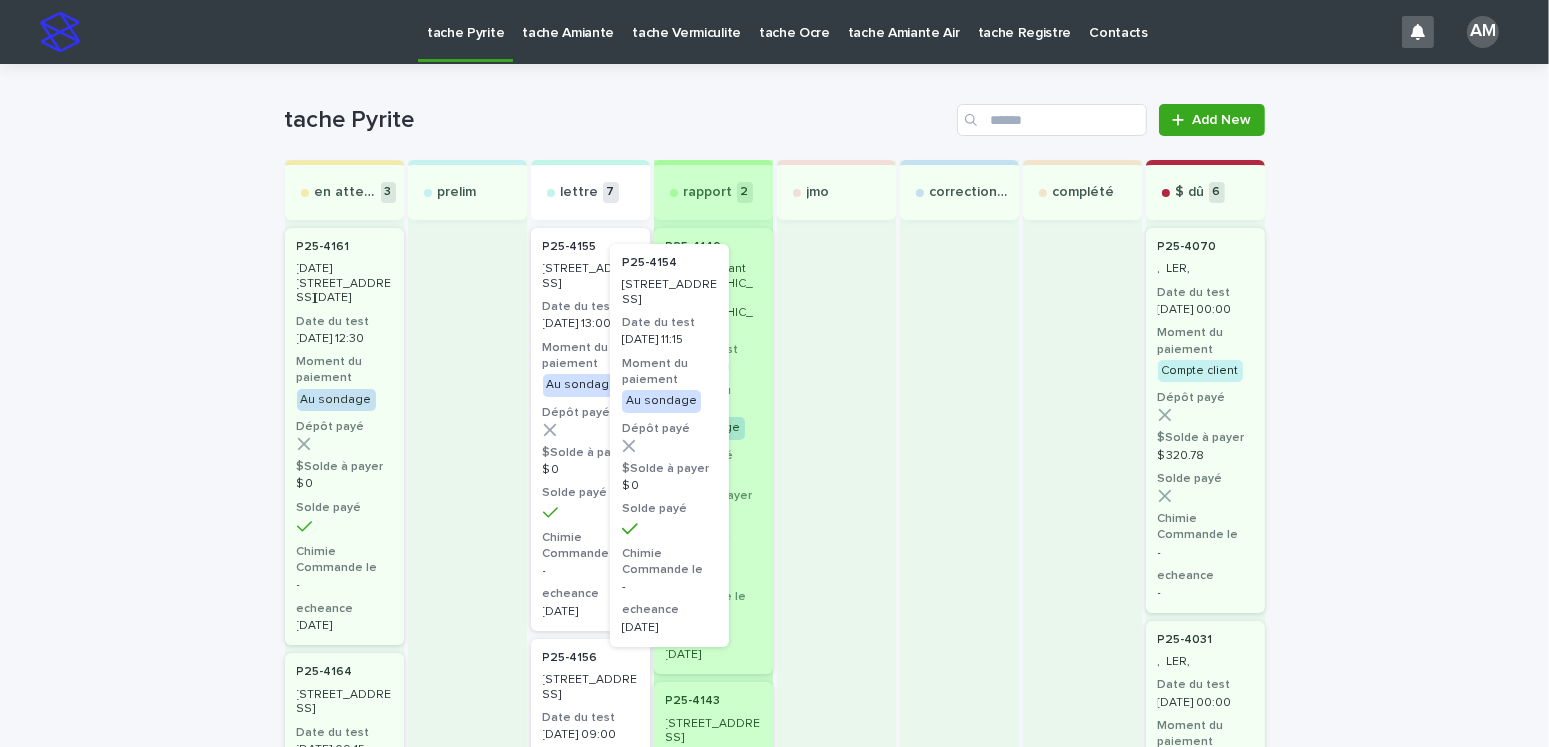 drag, startPoint x: 558, startPoint y: 335, endPoint x: 709, endPoint y: 361, distance: 153.22206 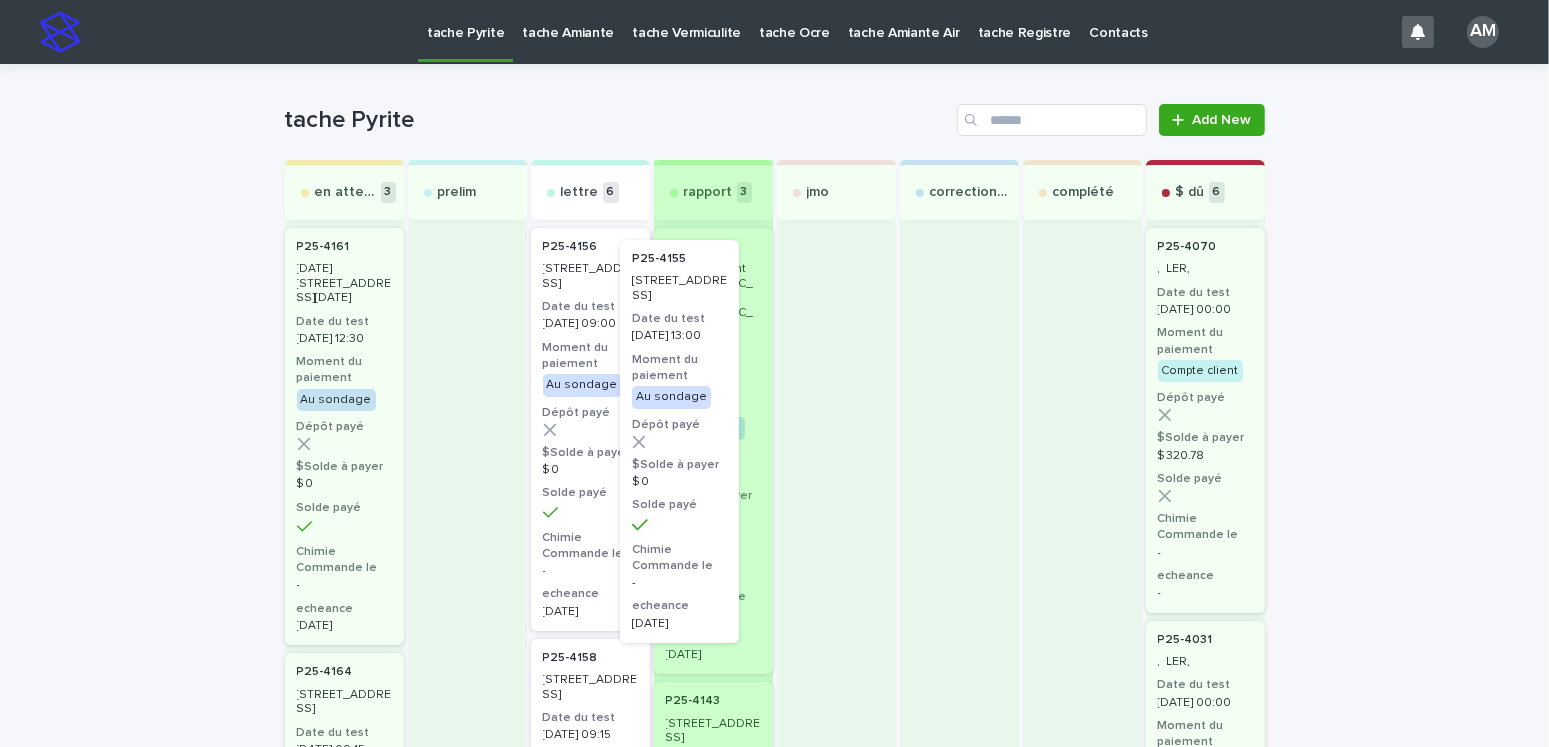 drag, startPoint x: 579, startPoint y: 327, endPoint x: 685, endPoint y: 345, distance: 107.51744 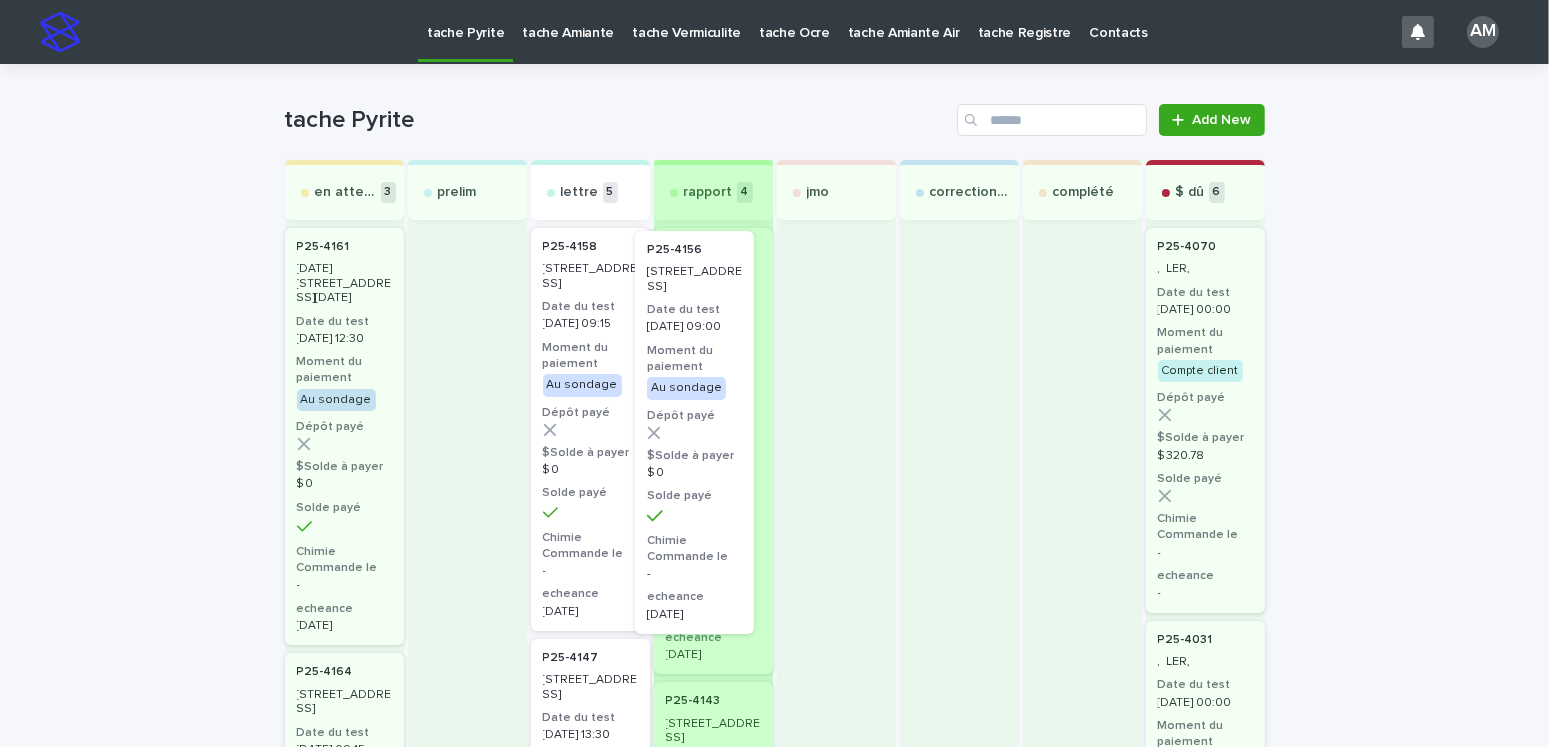 drag, startPoint x: 552, startPoint y: 317, endPoint x: 691, endPoint y: 315, distance: 139.01439 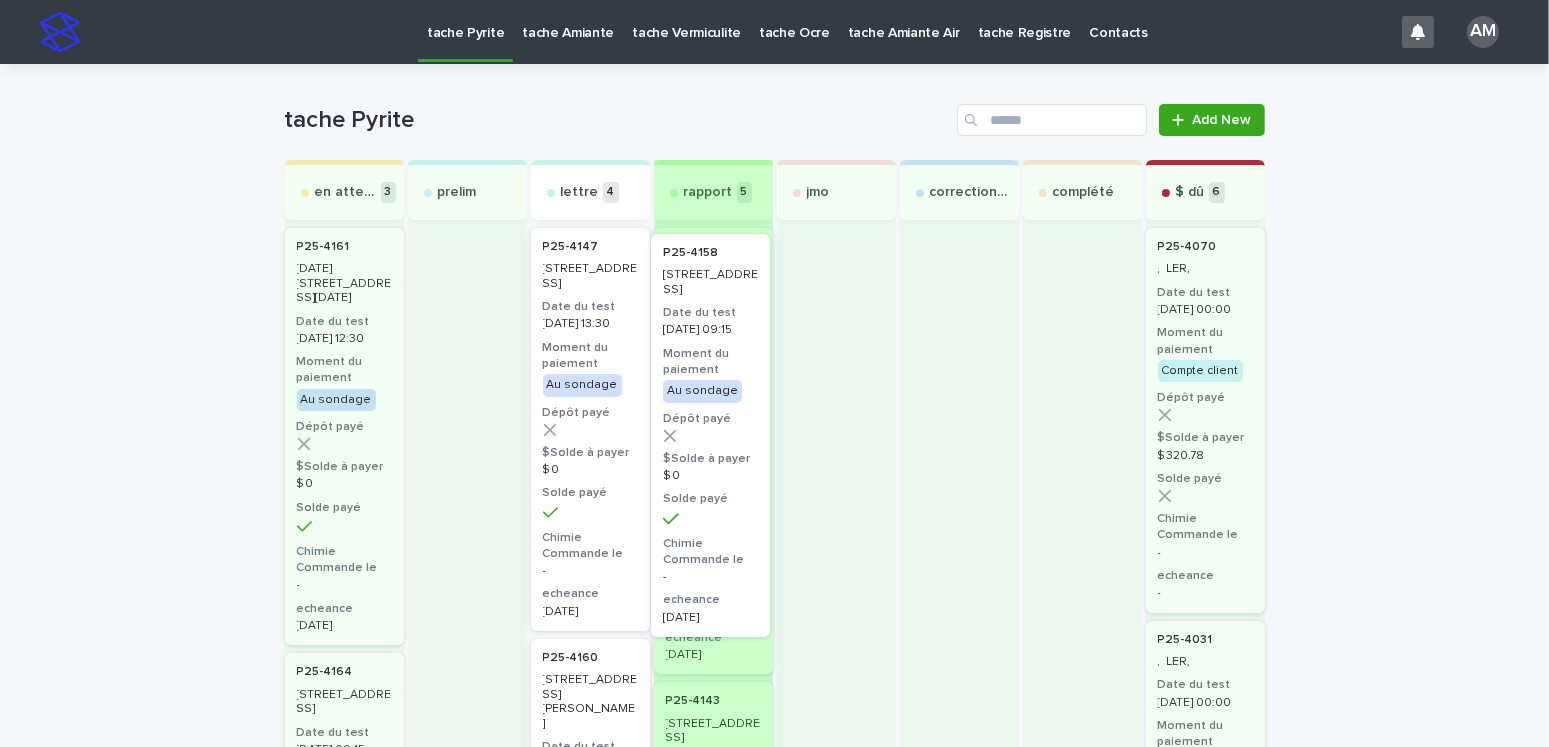 drag, startPoint x: 574, startPoint y: 315, endPoint x: 713, endPoint y: 322, distance: 139.17615 